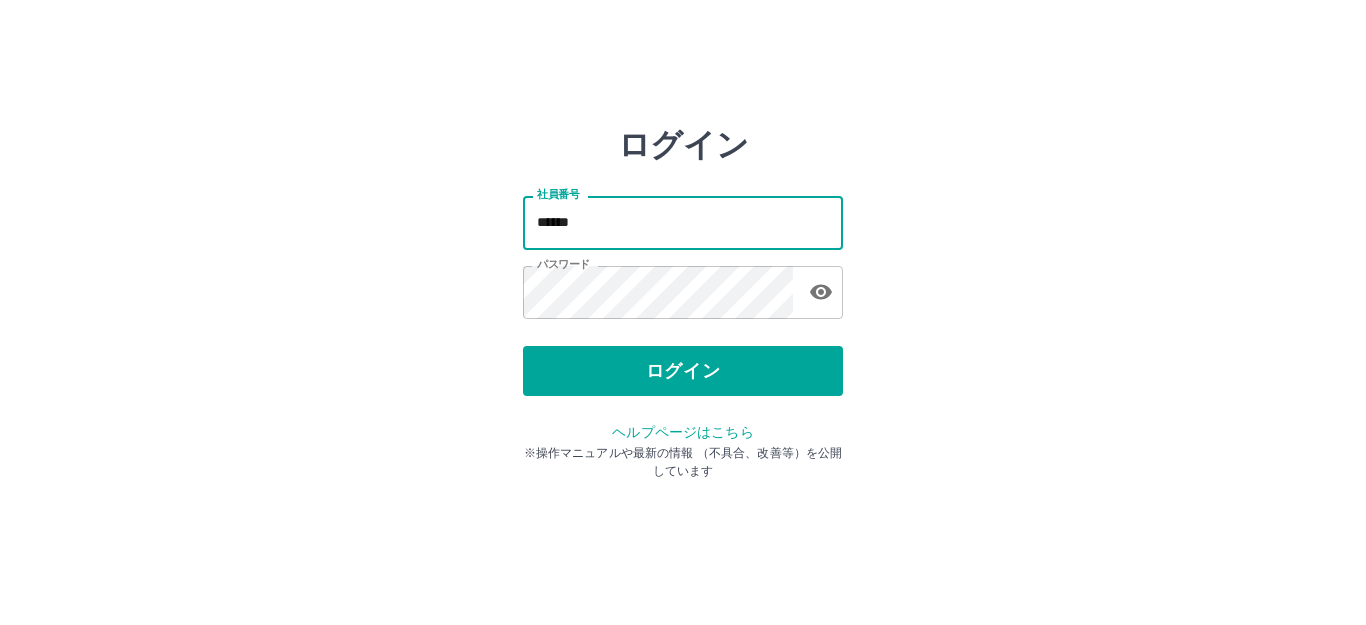 scroll, scrollTop: 0, scrollLeft: 0, axis: both 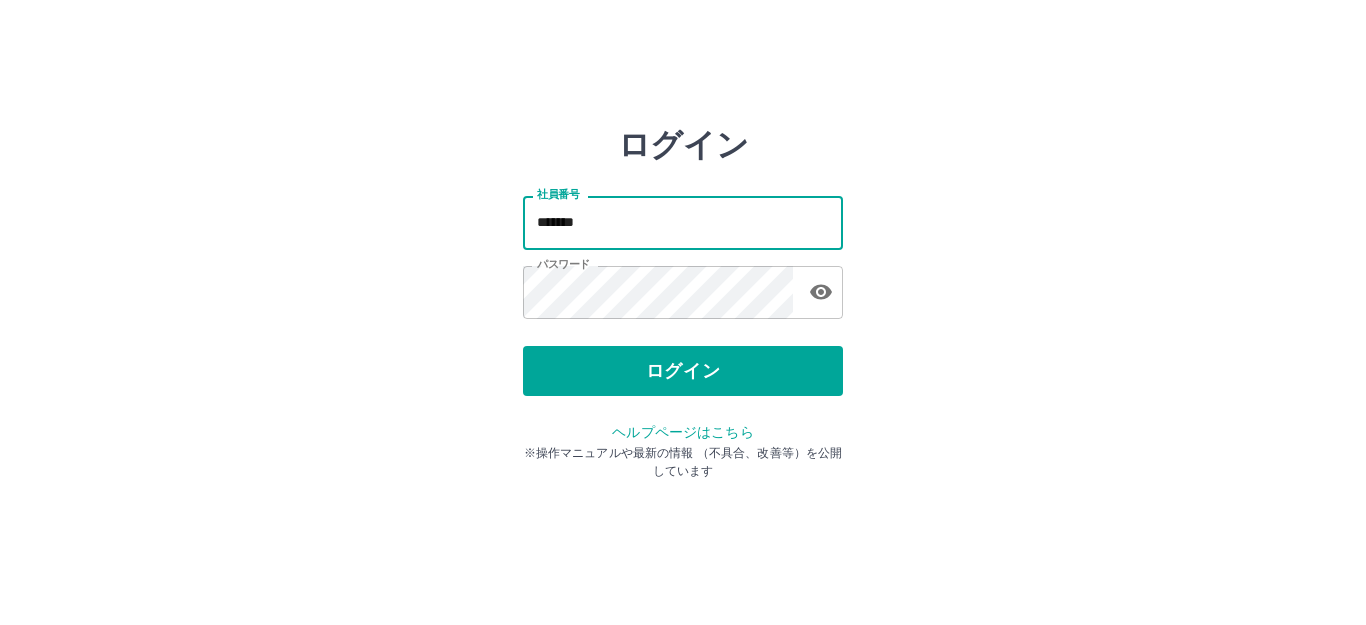 type on "*******" 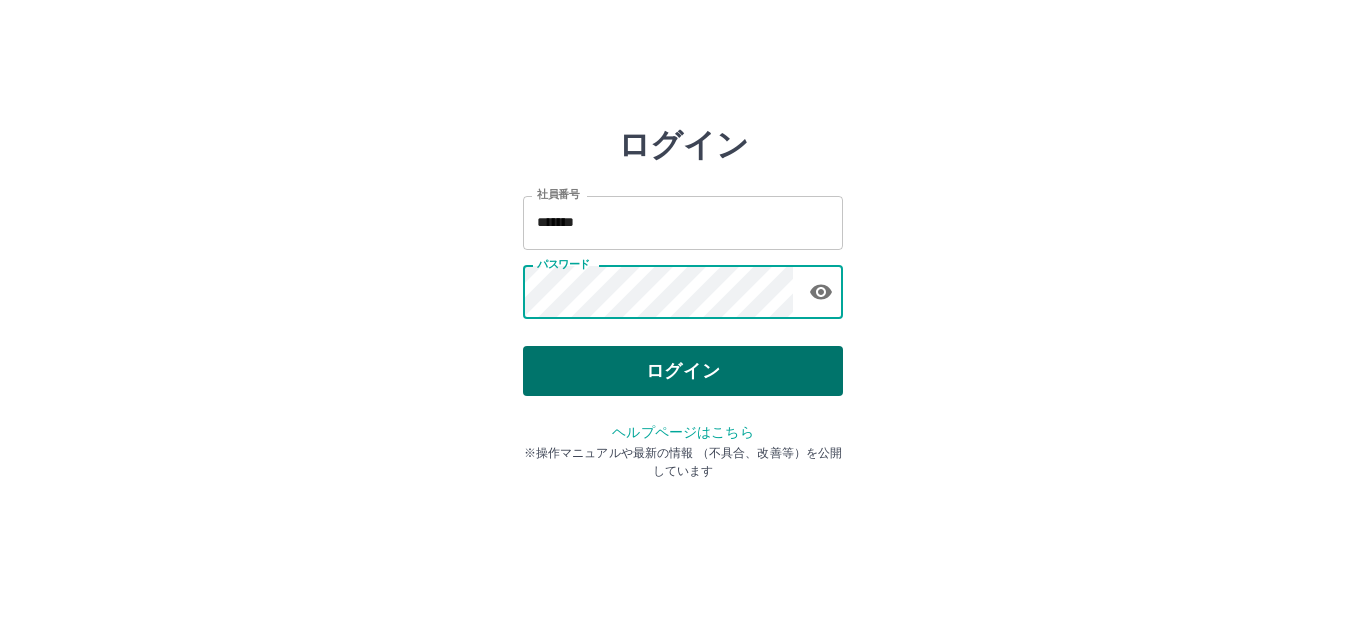 click on "ログイン" at bounding box center [683, 371] 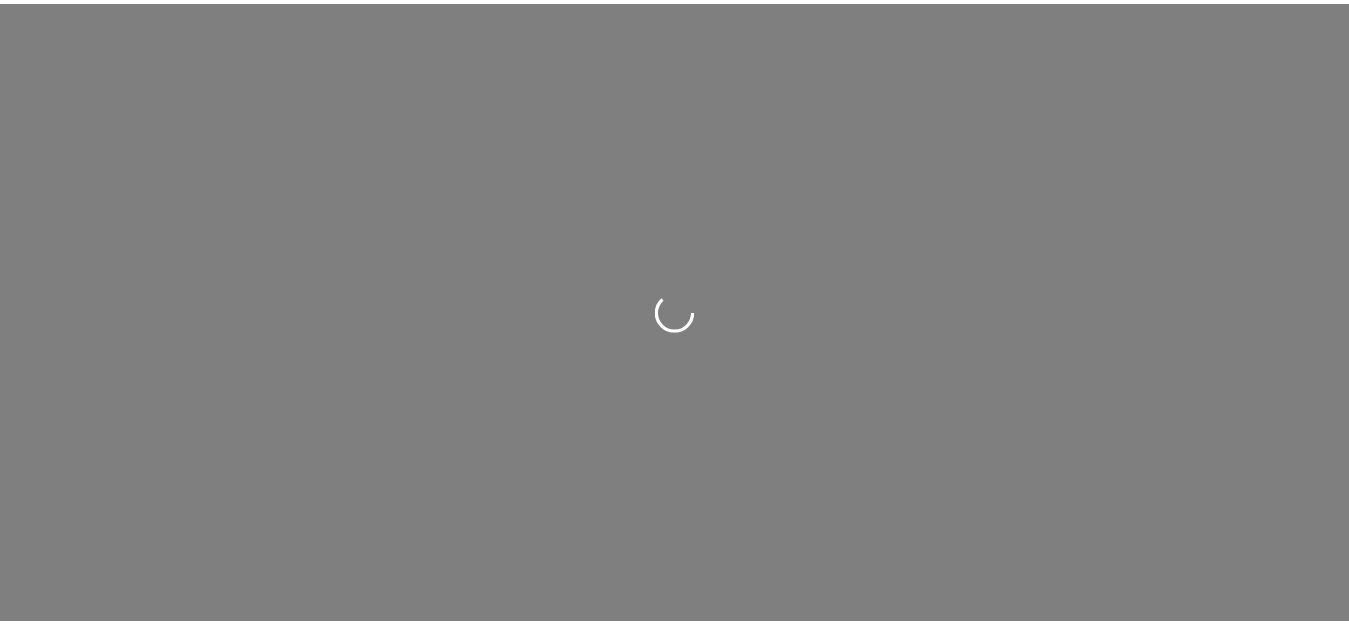 scroll, scrollTop: 0, scrollLeft: 0, axis: both 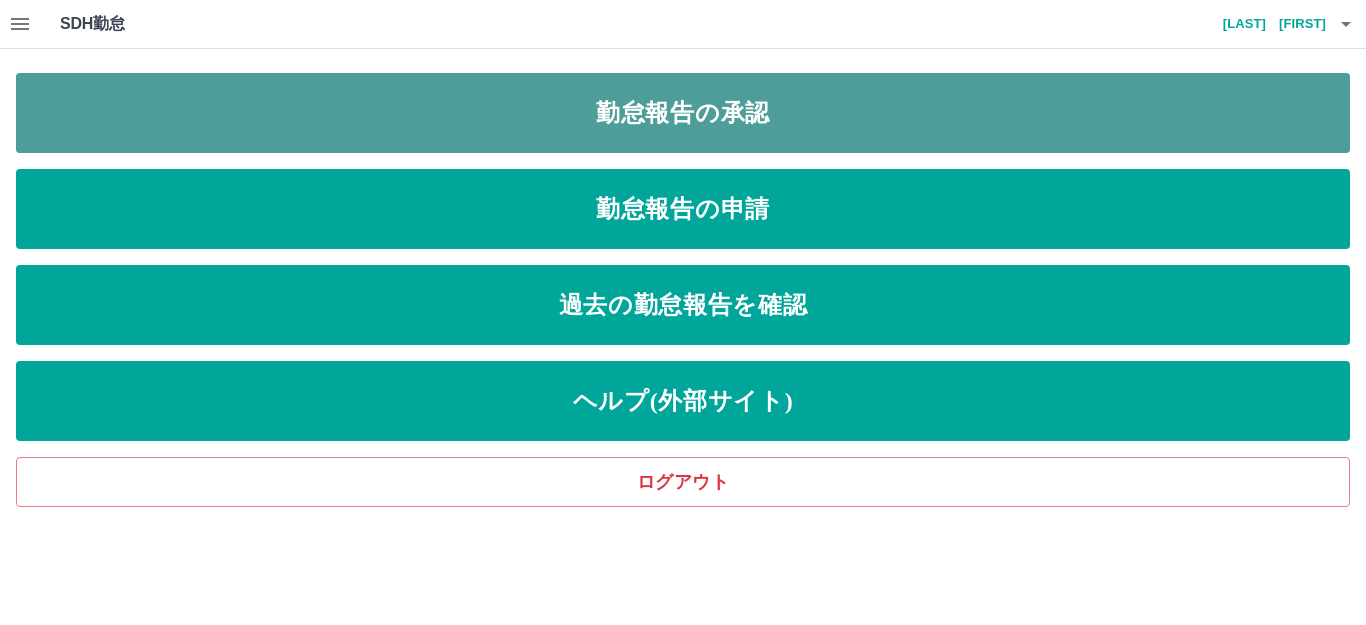 click on "勤怠報告の承認" at bounding box center [683, 113] 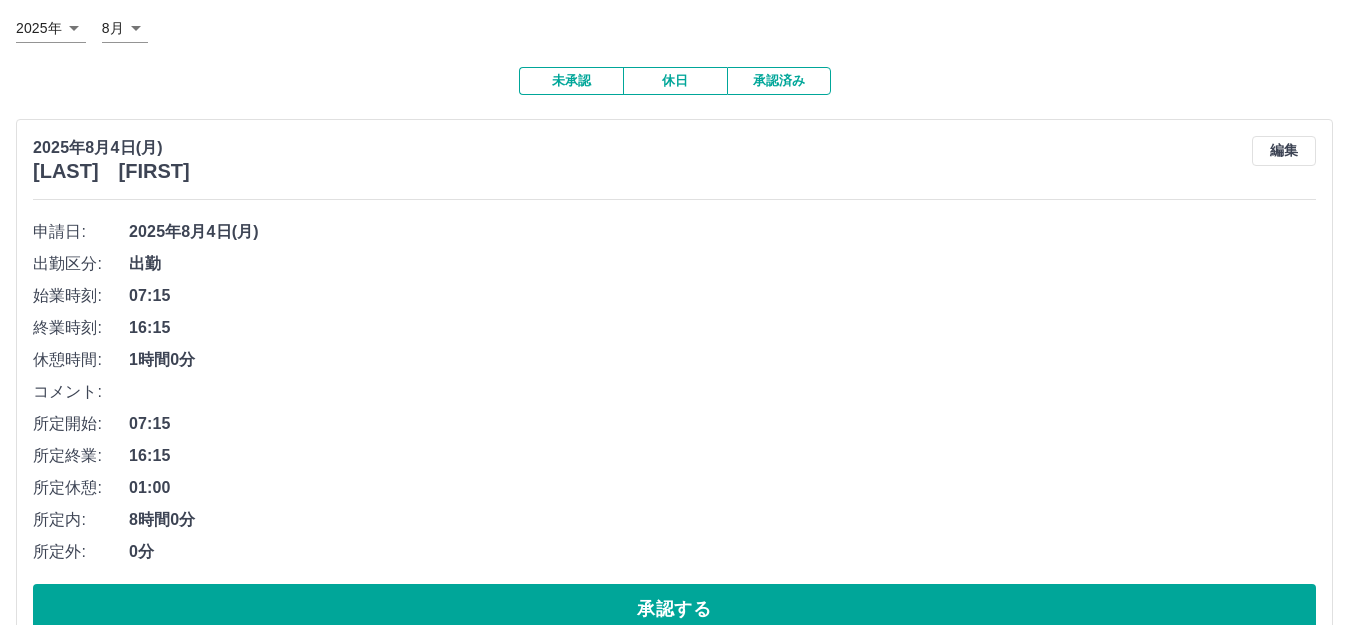 scroll, scrollTop: 234, scrollLeft: 0, axis: vertical 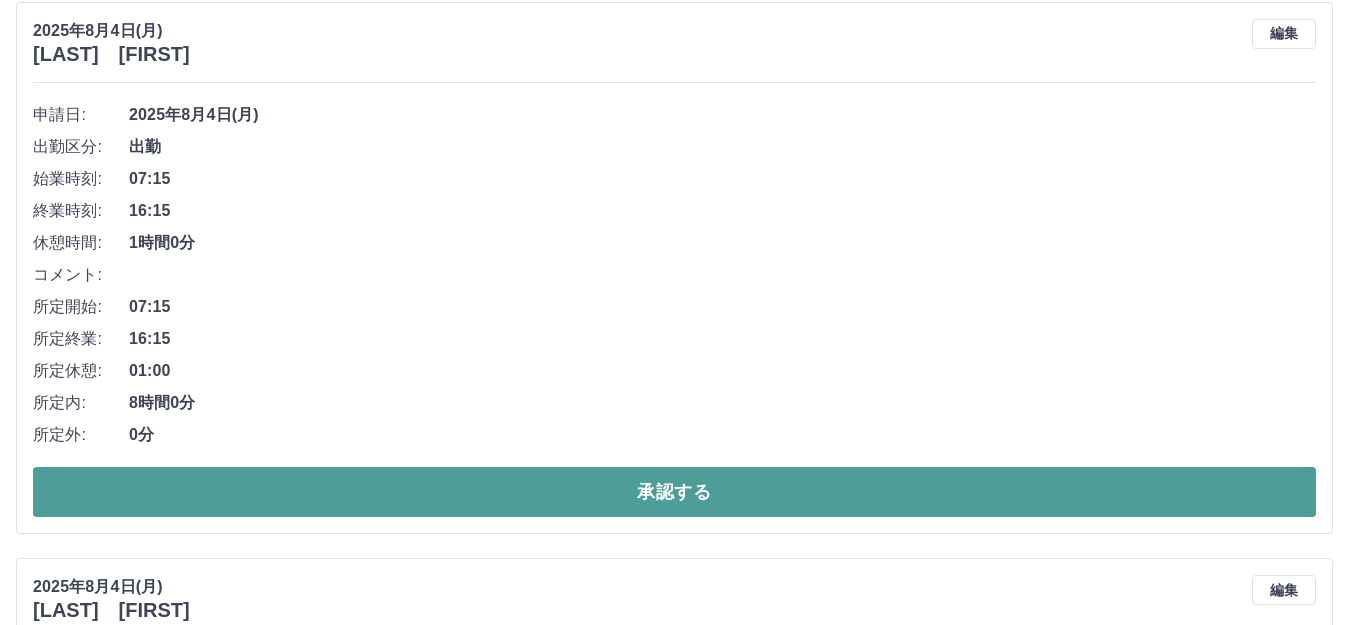 click on "承認する" at bounding box center (674, 492) 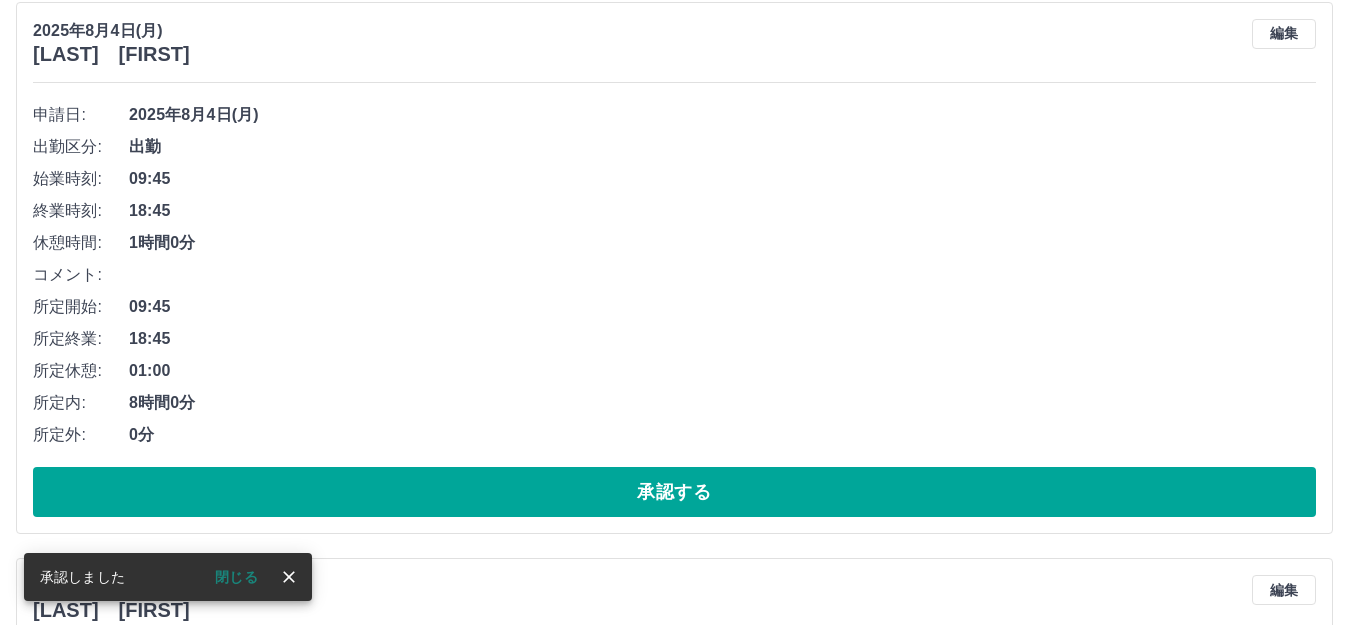 scroll, scrollTop: 0, scrollLeft: 0, axis: both 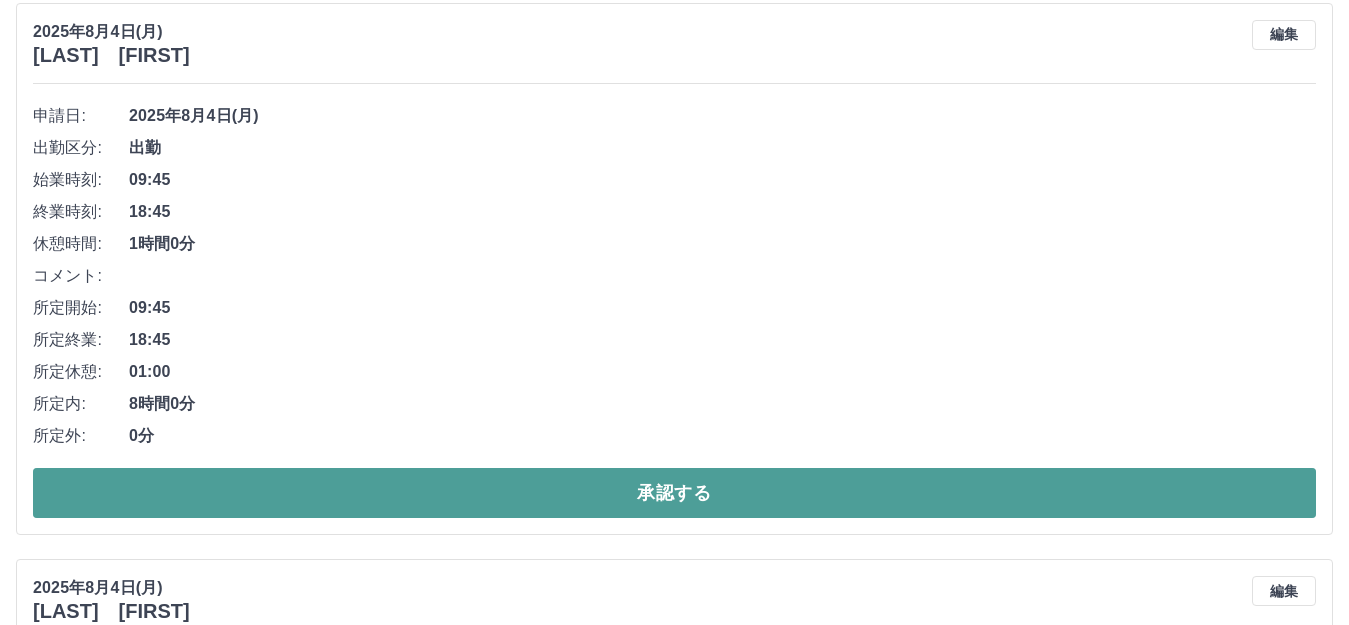 click on "承認する" at bounding box center [674, 493] 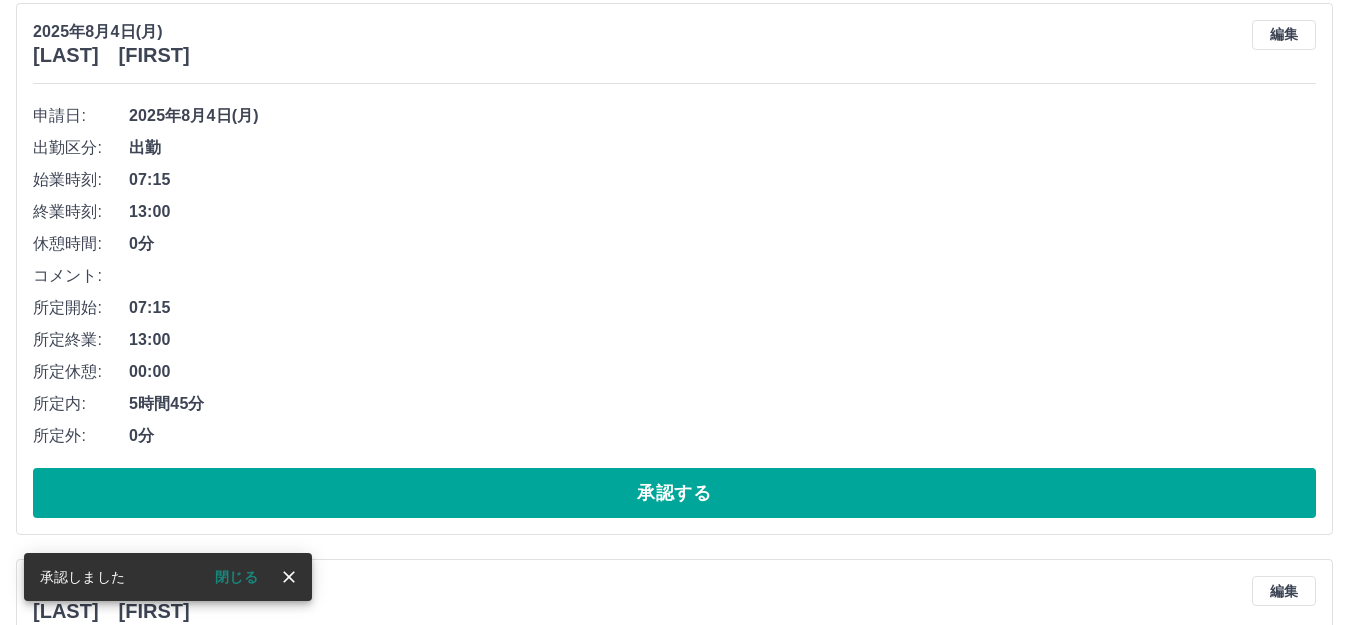 scroll, scrollTop: 0, scrollLeft: 0, axis: both 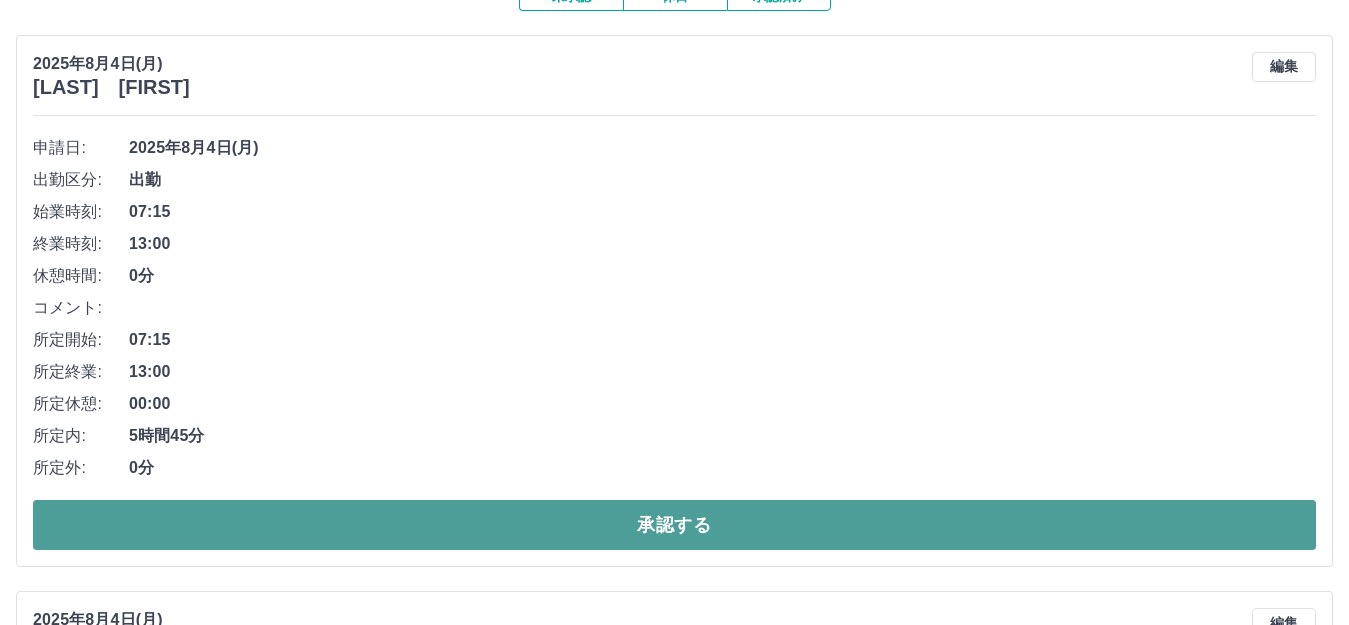 click on "承認する" at bounding box center (674, 525) 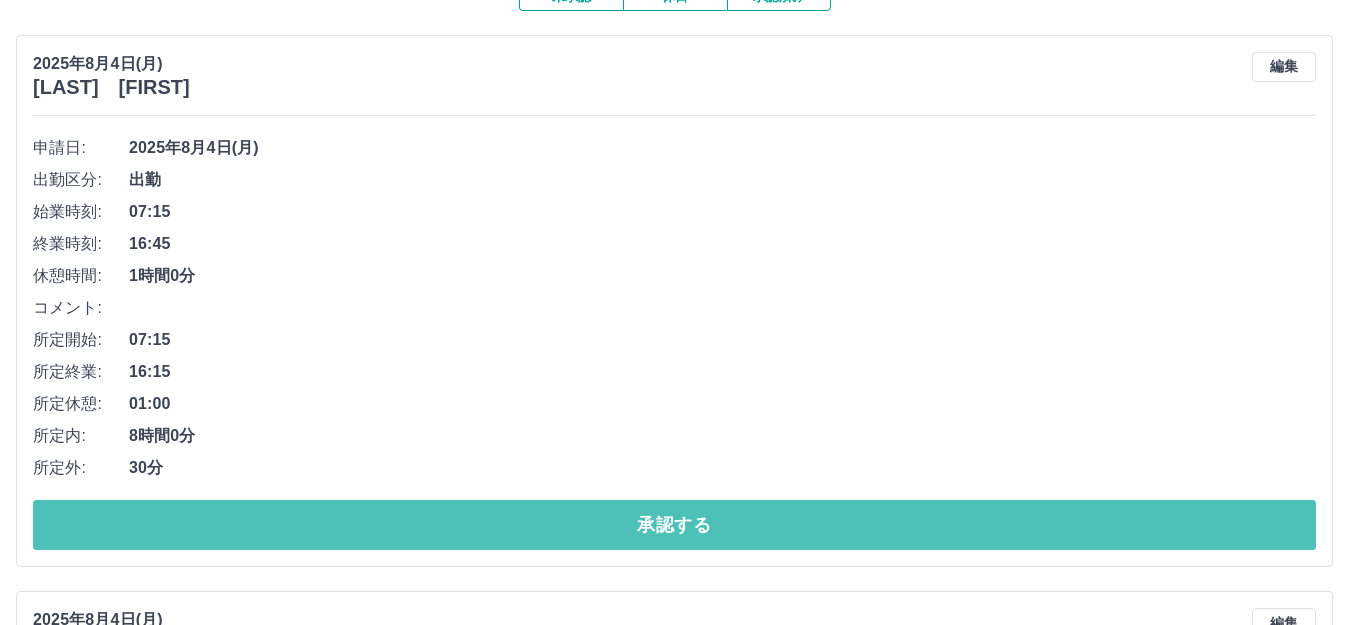 click on "承認する" at bounding box center (674, 525) 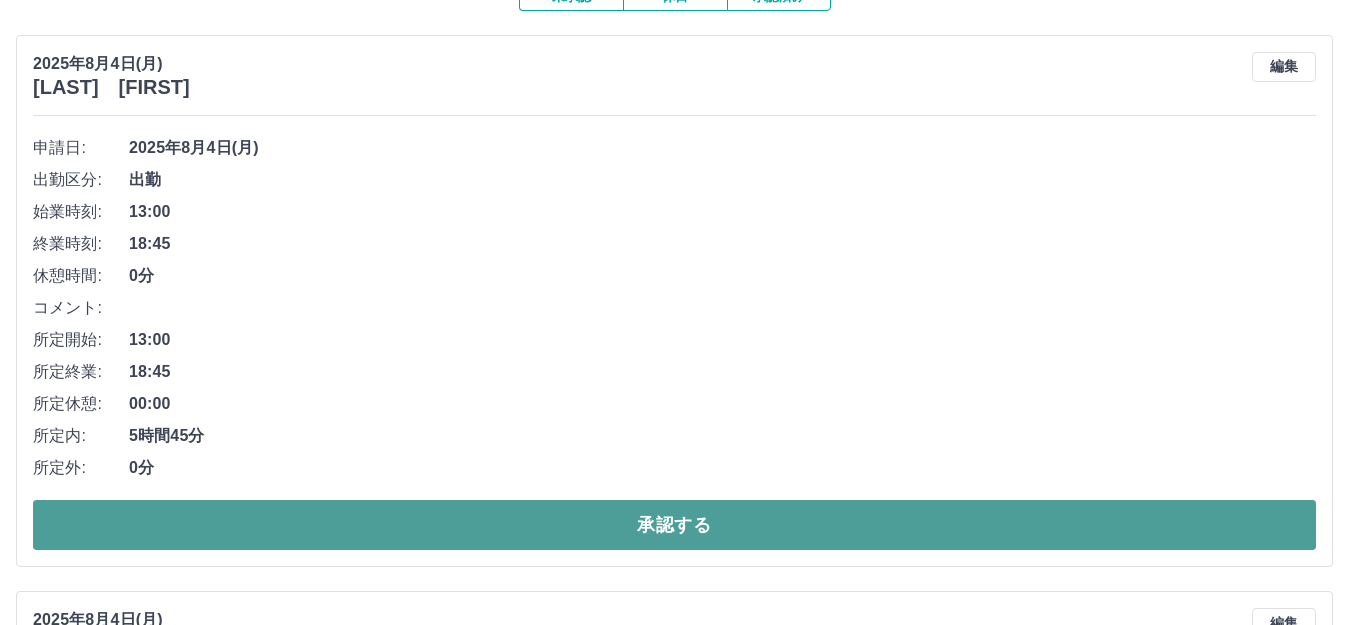 click on "承認する" at bounding box center (674, 525) 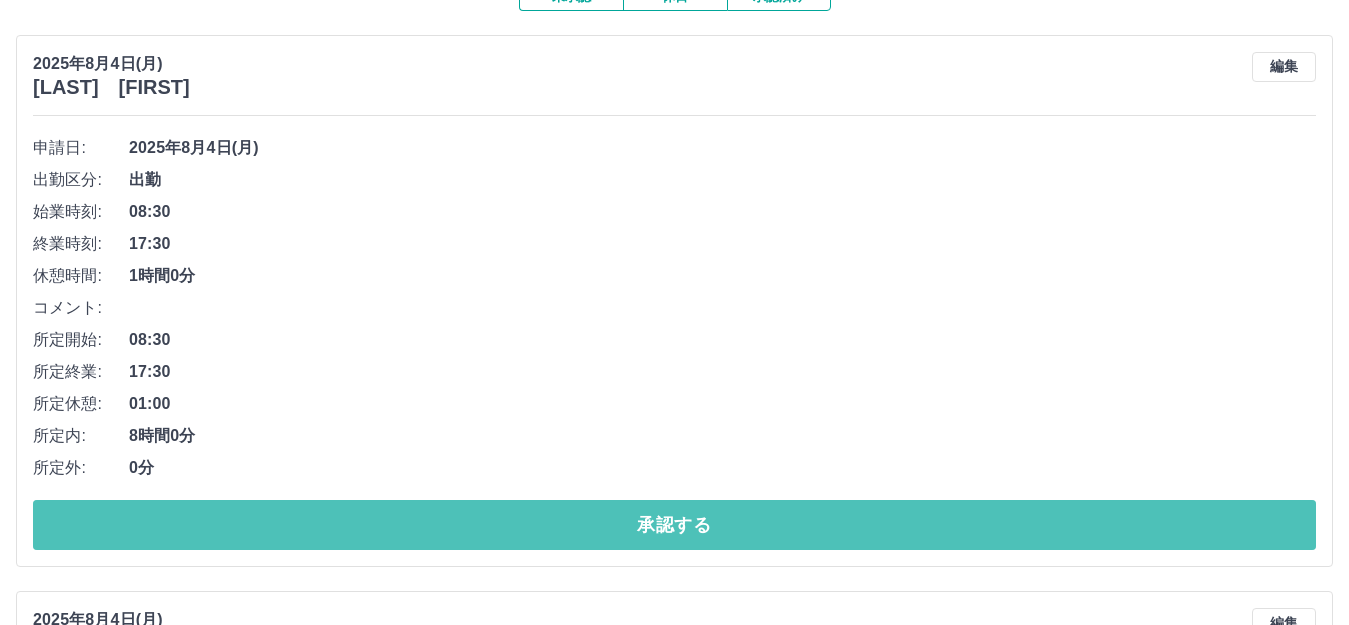 click on "承認する" at bounding box center (674, 525) 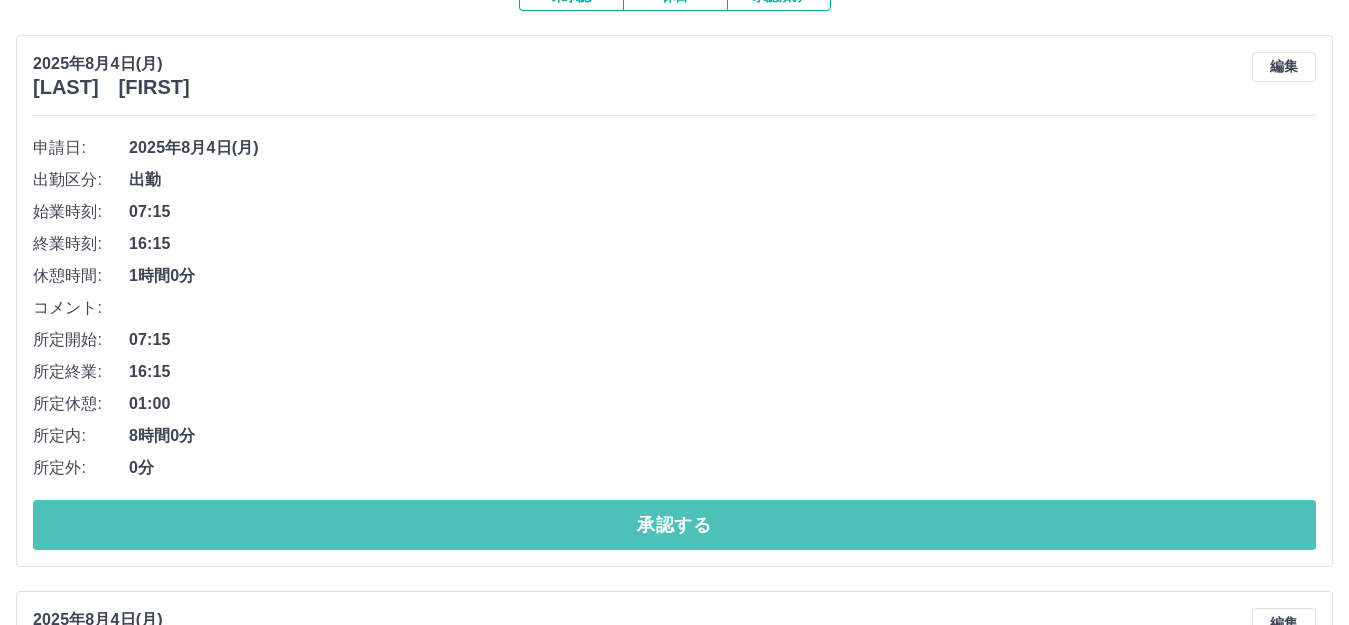 click on "承認する" at bounding box center [674, 525] 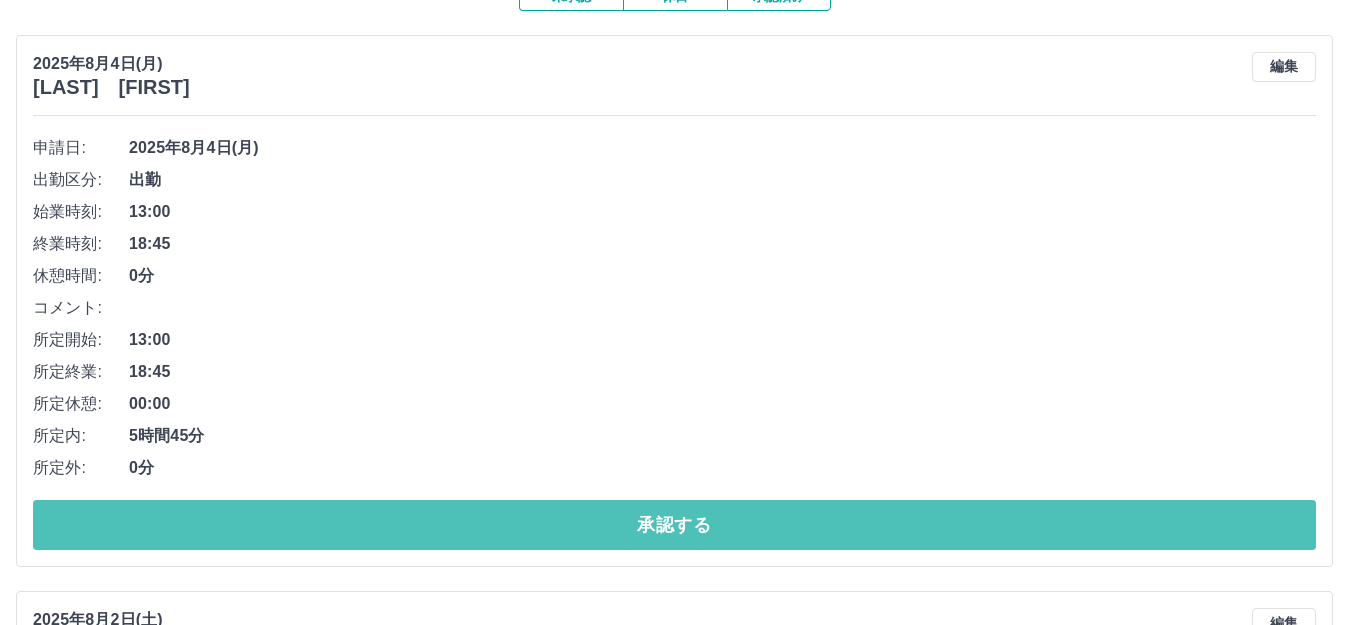 click on "承認する" at bounding box center (674, 525) 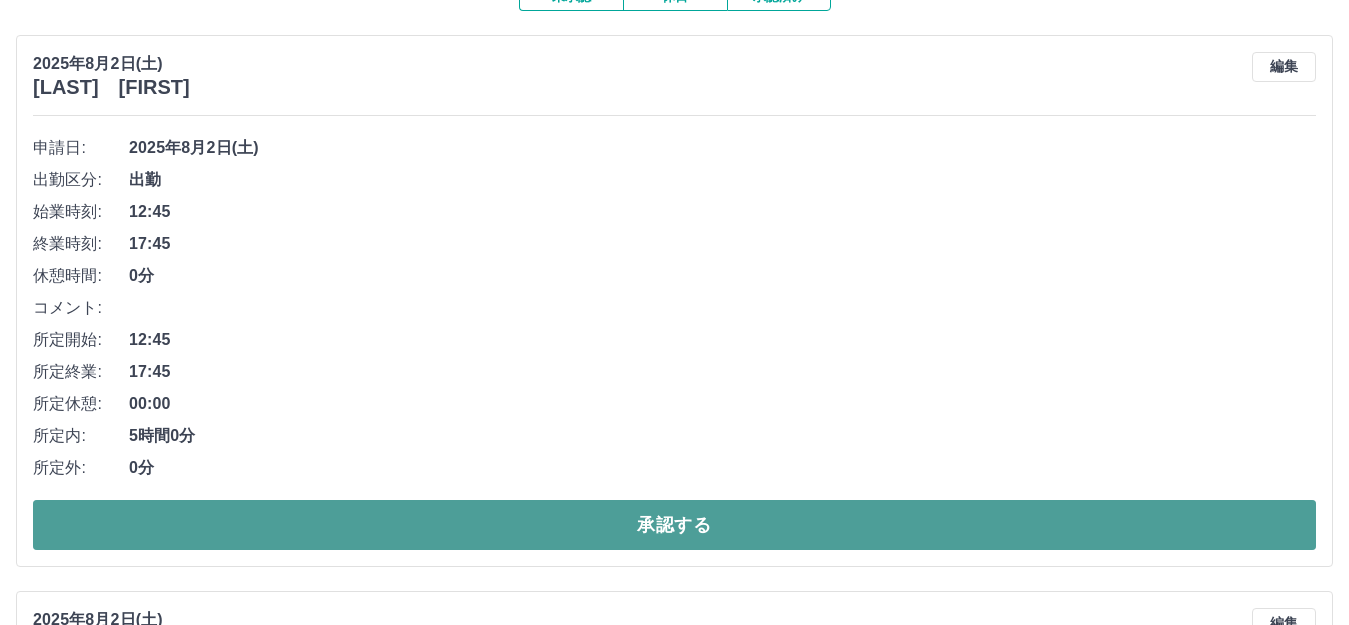 click on "承認する" at bounding box center [674, 525] 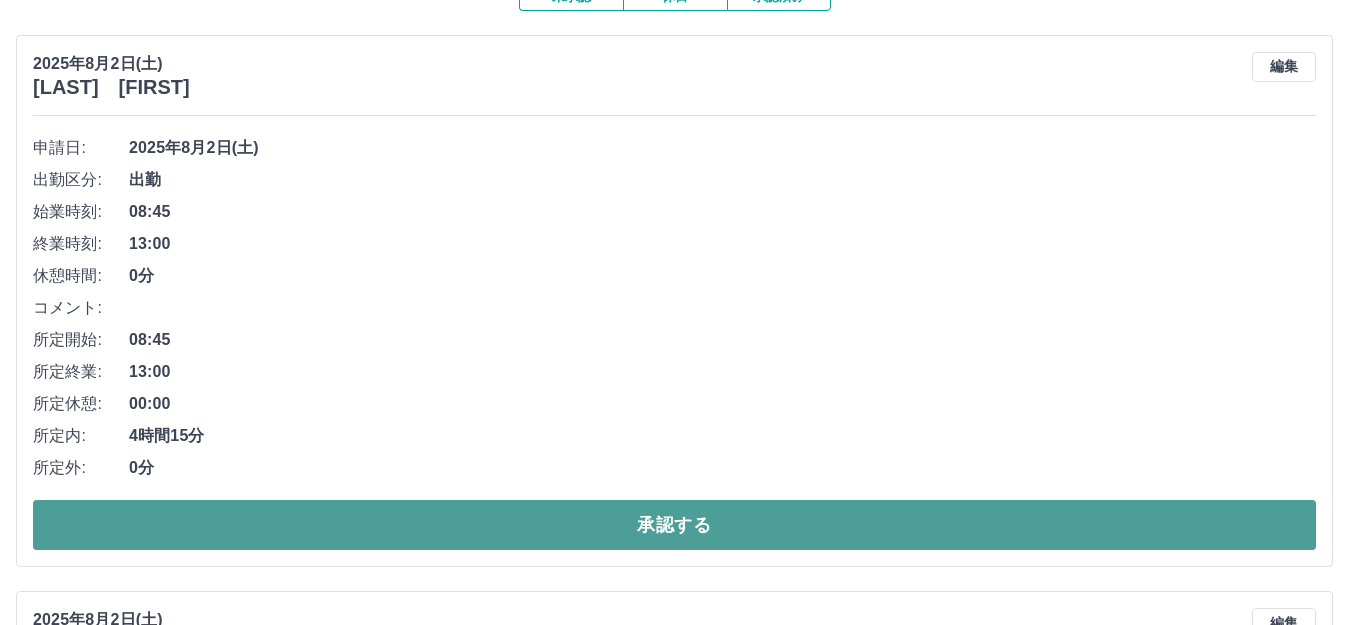 click on "承認する" at bounding box center (674, 525) 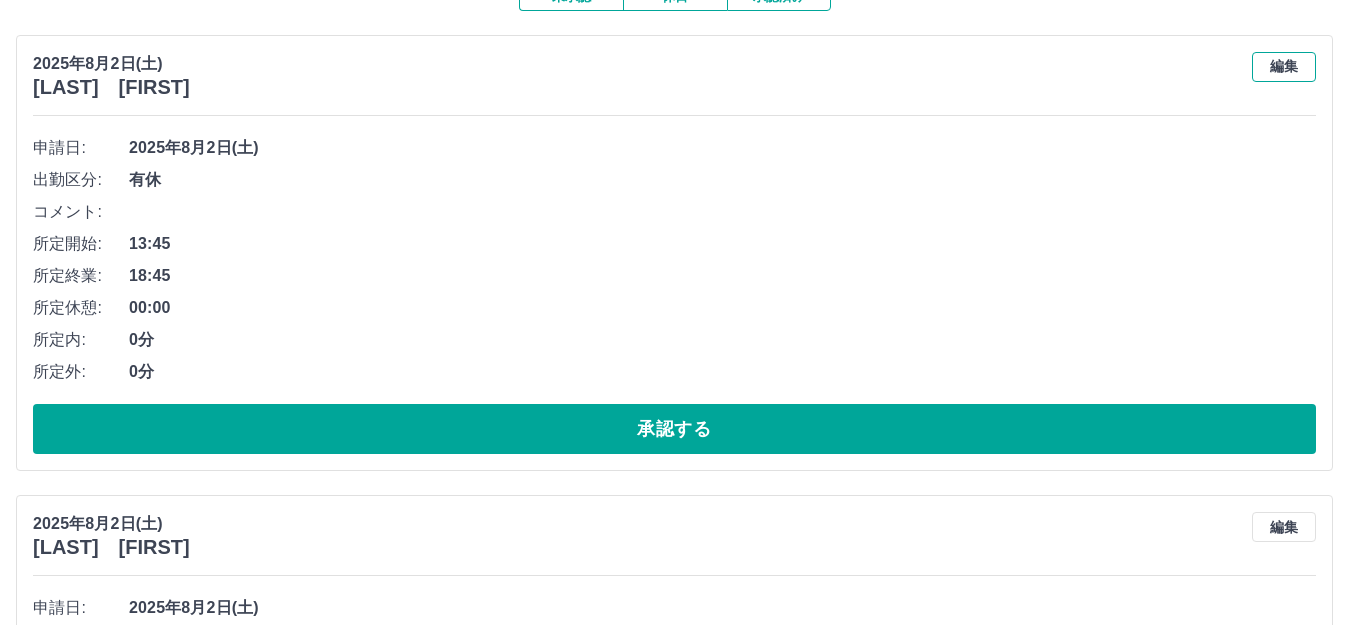 click on "編集" at bounding box center (1284, 67) 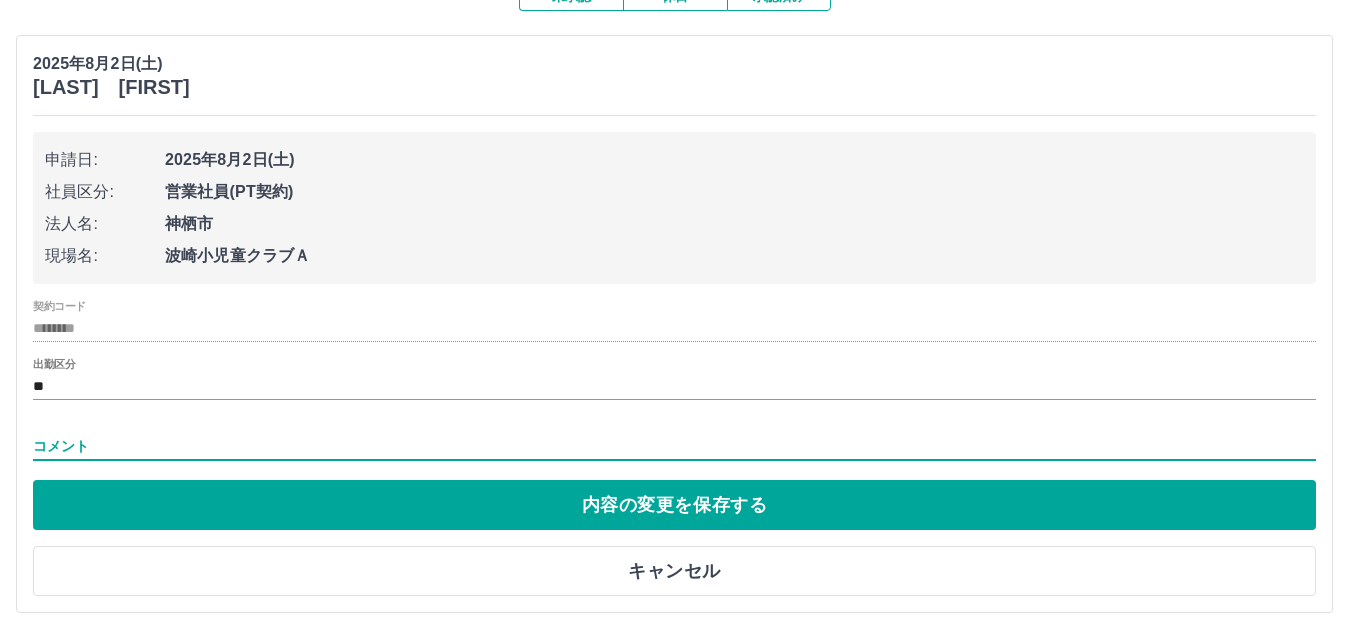 click on "コメント" at bounding box center (674, 446) 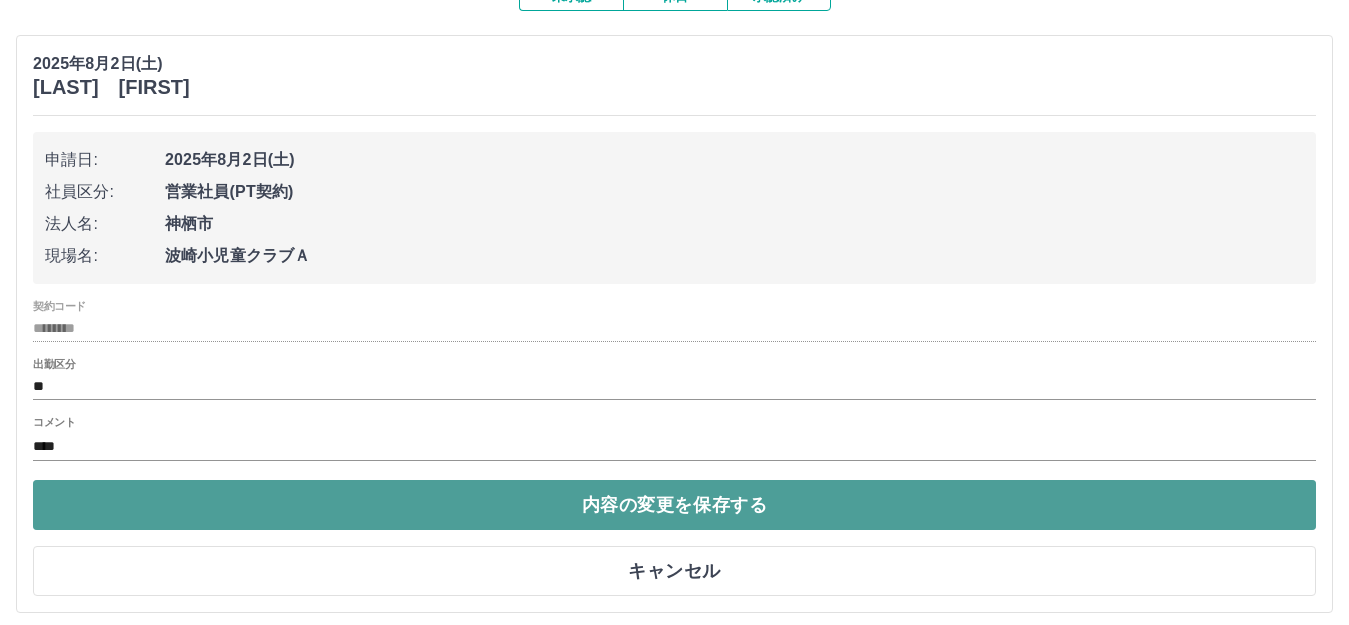 click on "内容の変更を保存する" at bounding box center (674, 505) 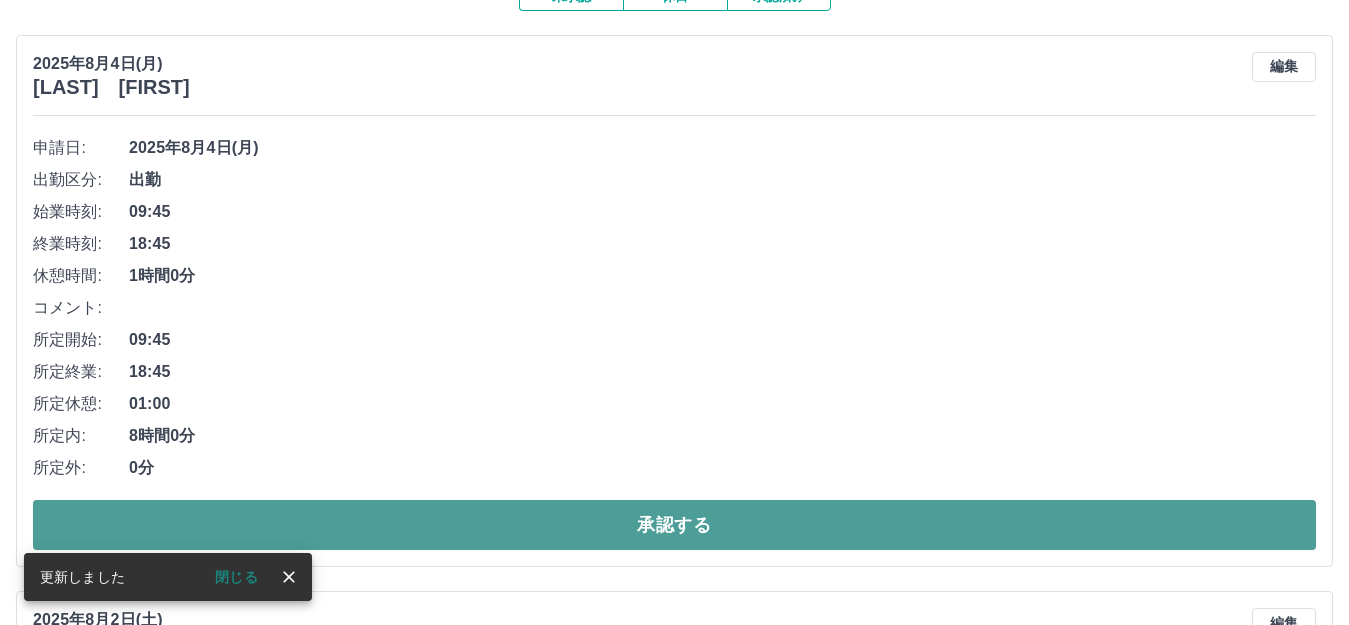 click on "承認する" at bounding box center [674, 525] 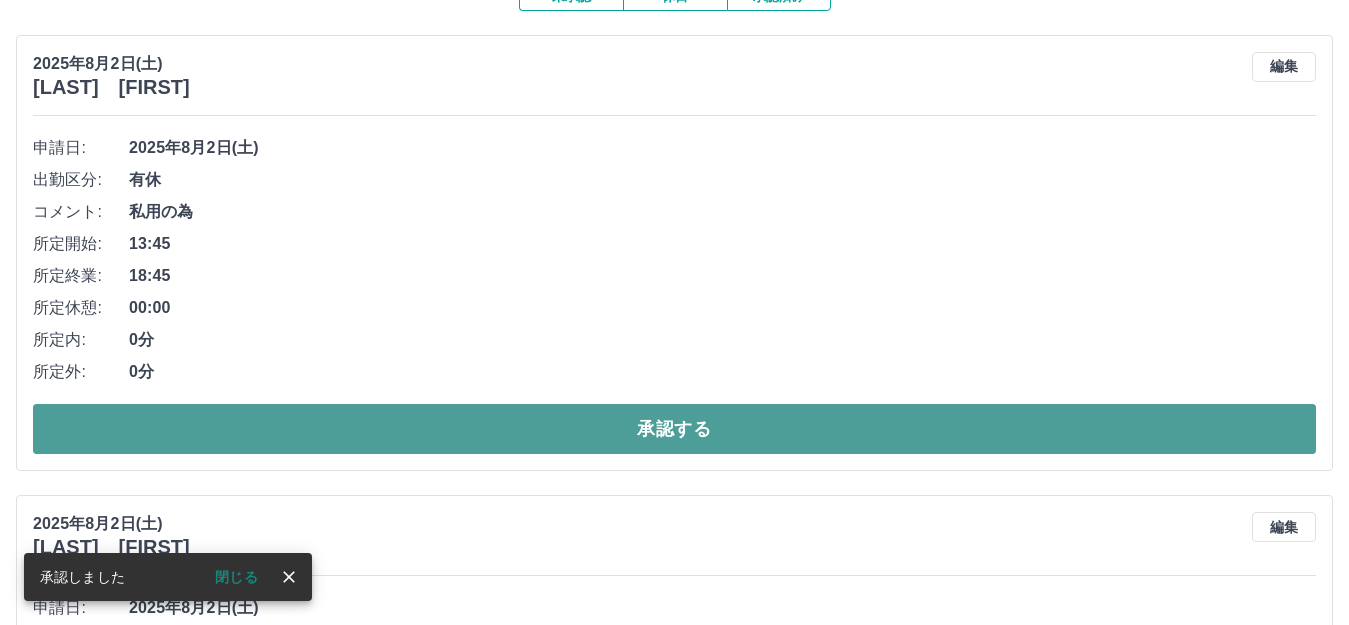 click on "承認する" at bounding box center (674, 429) 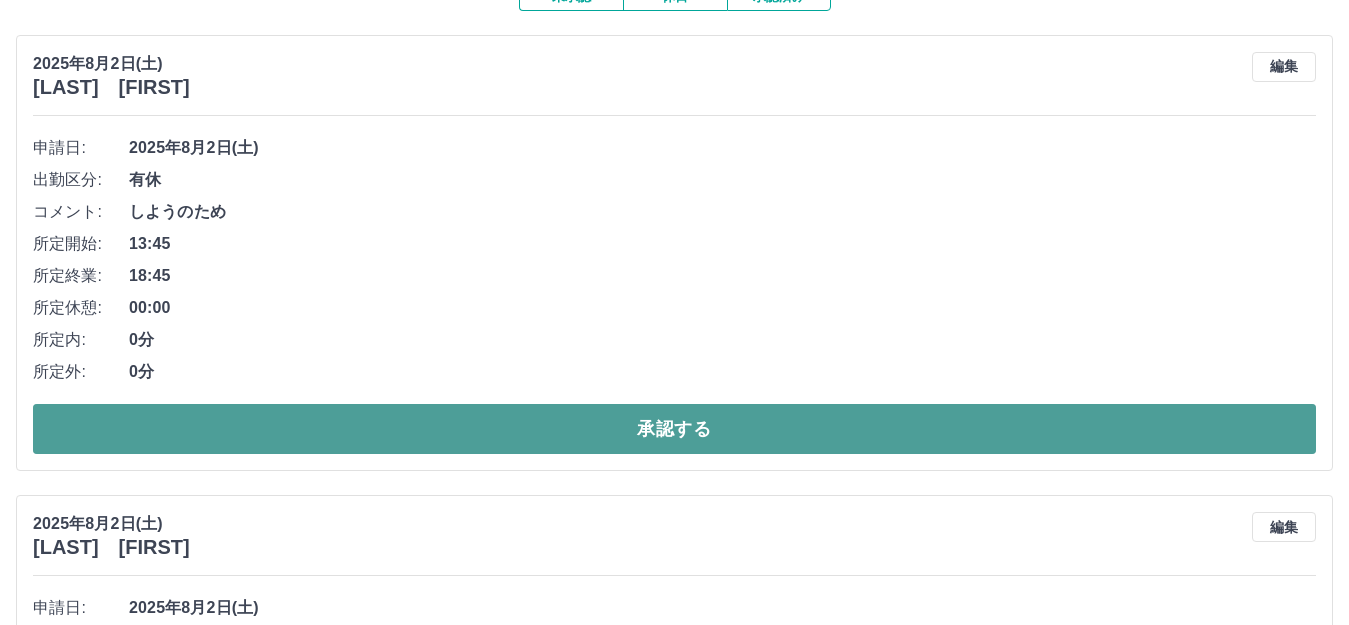 click on "承認する" at bounding box center [674, 429] 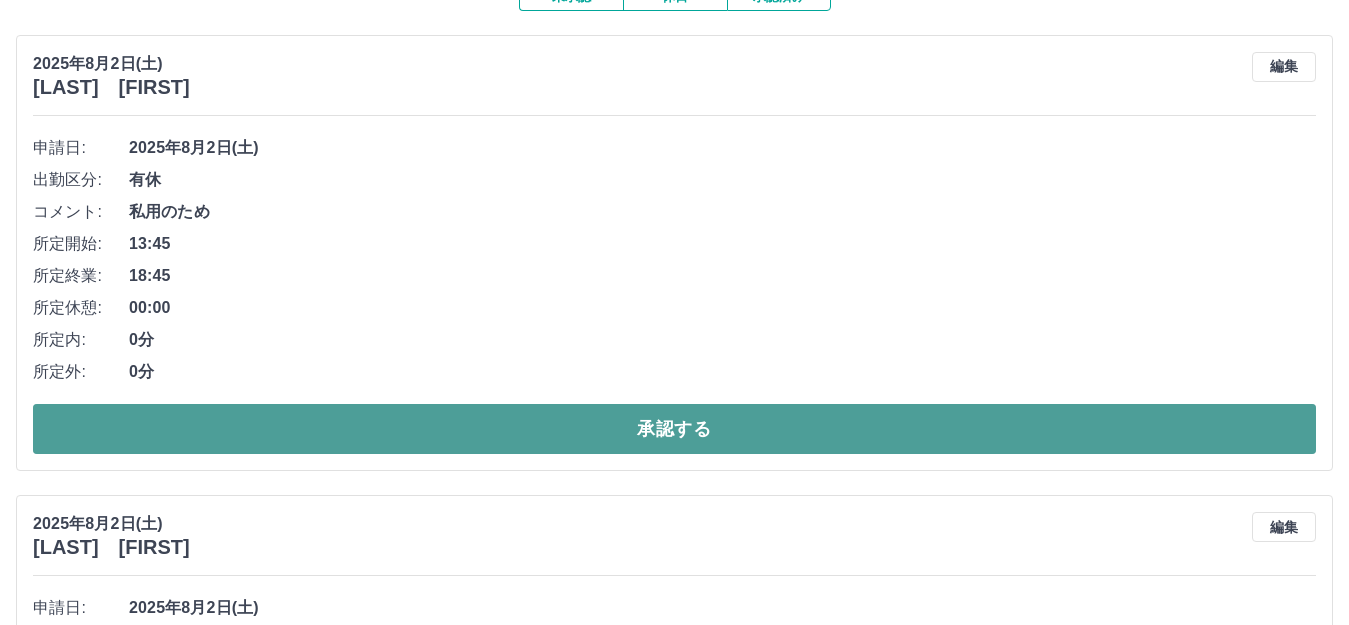 click on "承認する" at bounding box center [674, 429] 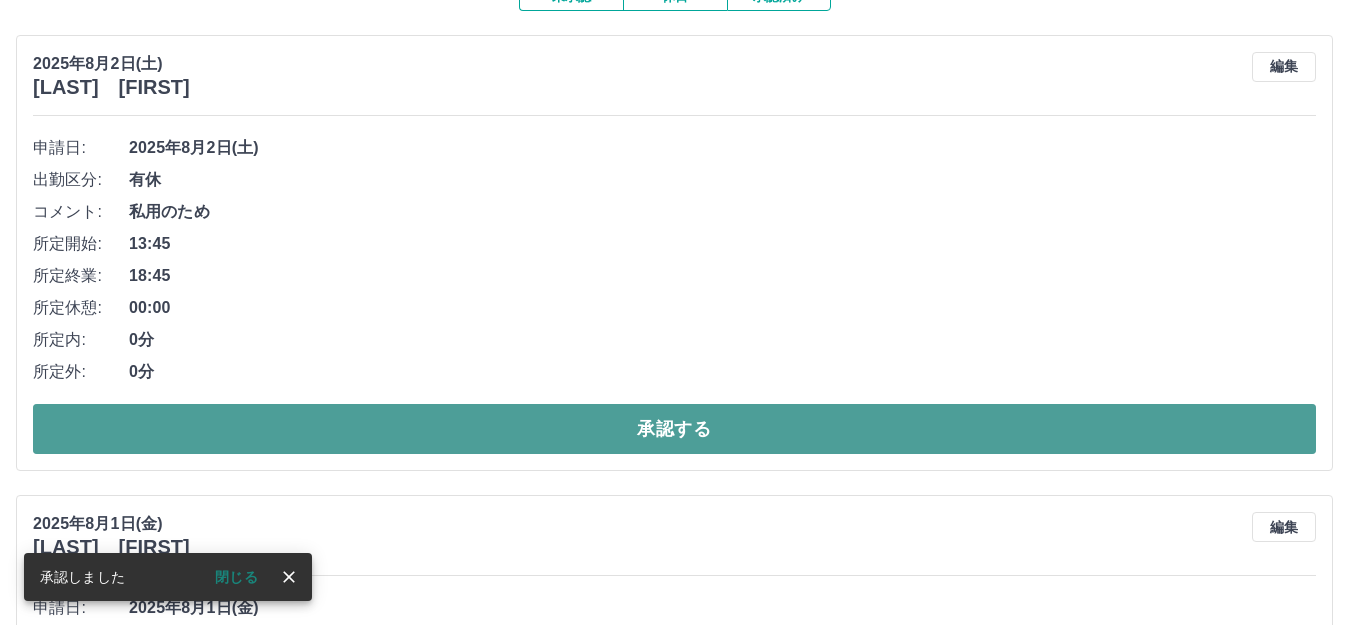 click on "承認する" at bounding box center (674, 429) 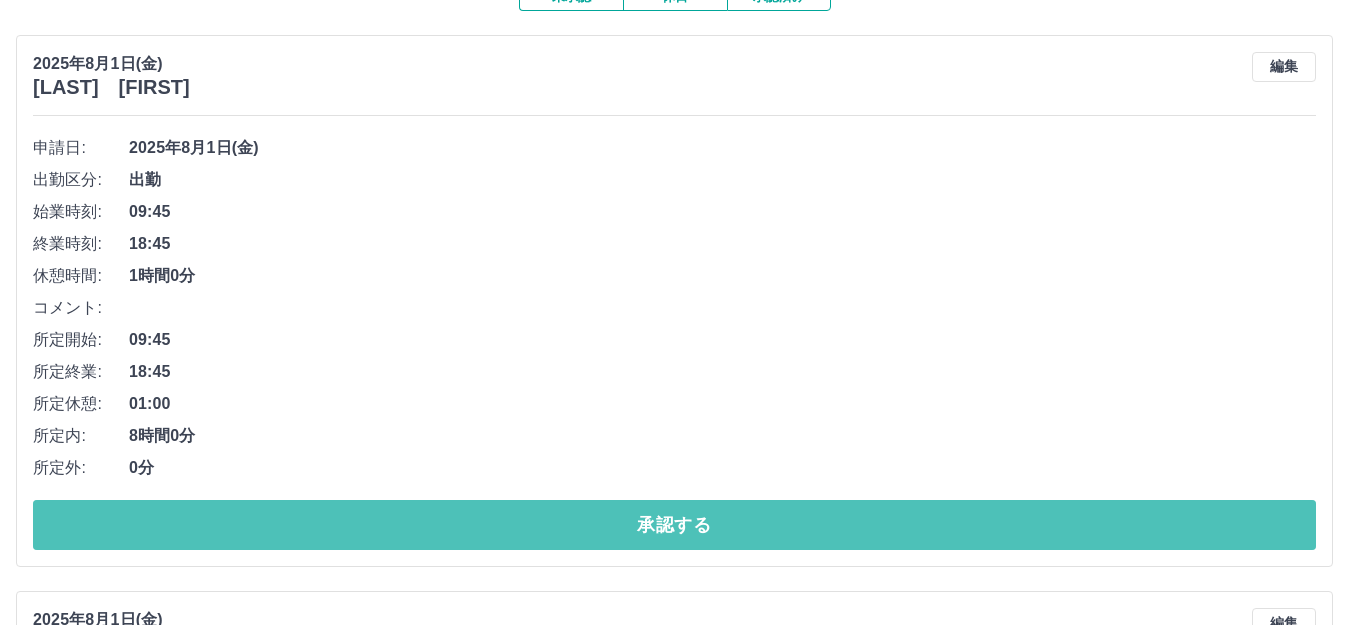 drag, startPoint x: 649, startPoint y: 521, endPoint x: 695, endPoint y: 493, distance: 53.851646 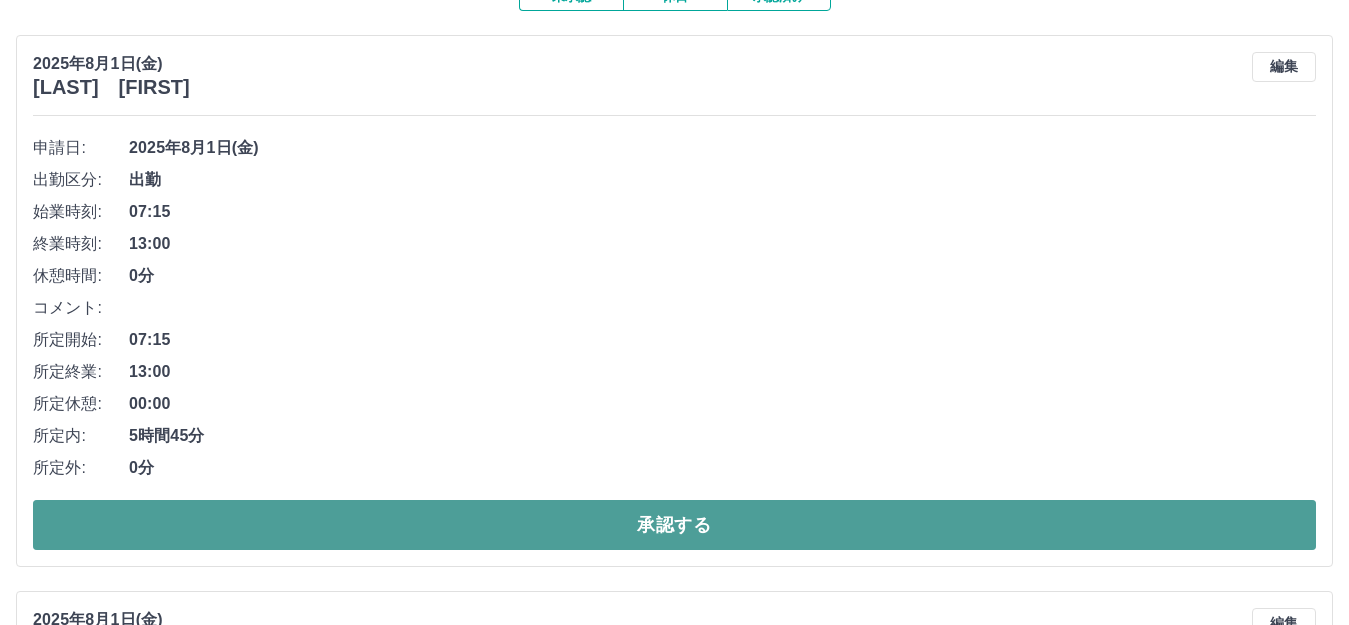click on "承認する" at bounding box center [674, 525] 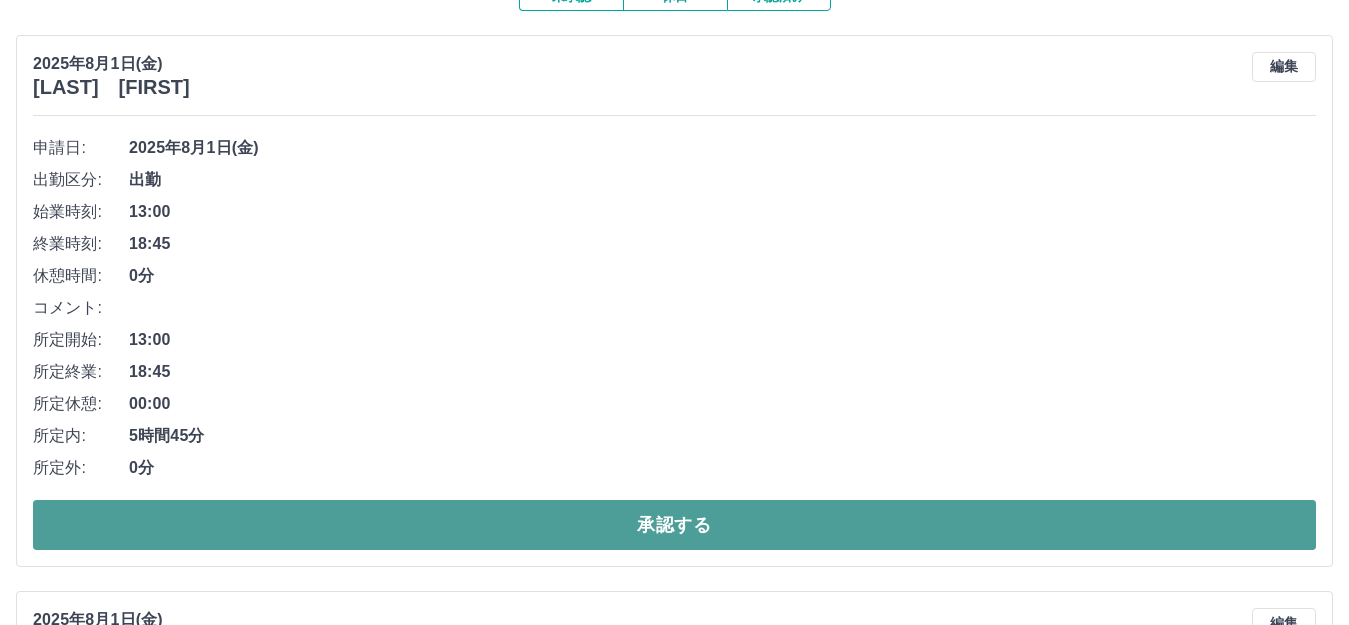 click on "承認する" at bounding box center [674, 525] 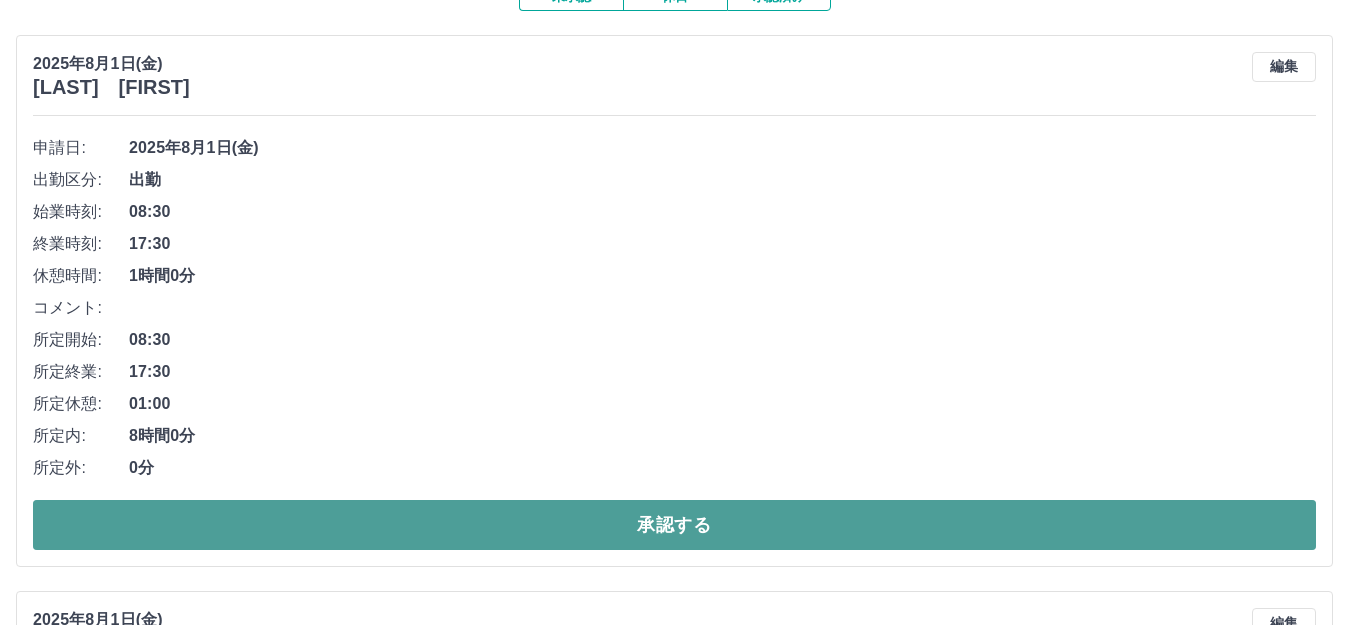 click on "承認する" at bounding box center [674, 525] 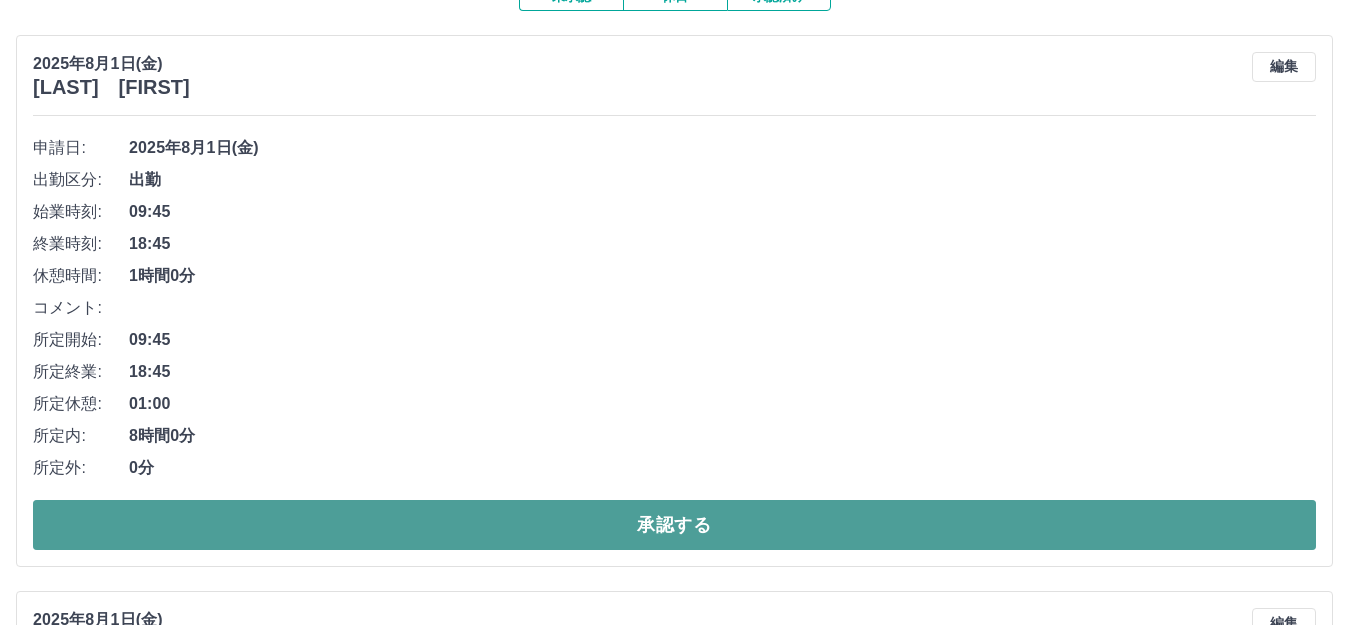 click on "承認する" at bounding box center [674, 525] 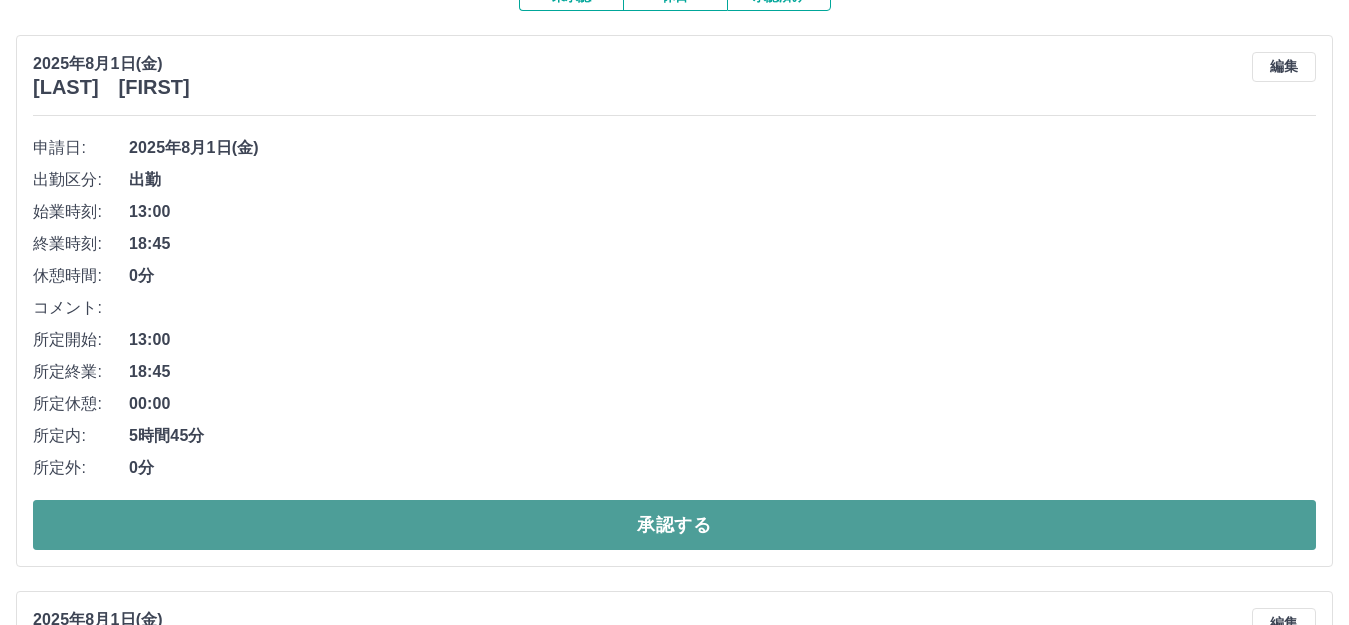 click on "承認する" at bounding box center (674, 525) 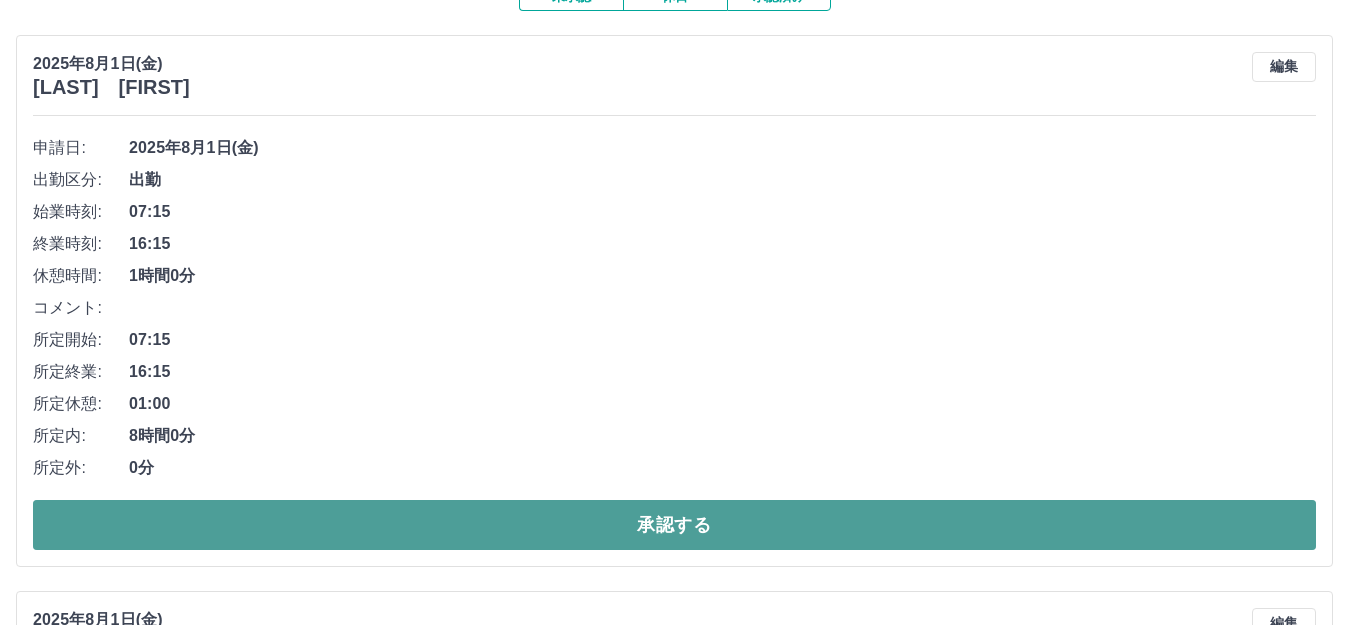 click on "承認する" at bounding box center (674, 525) 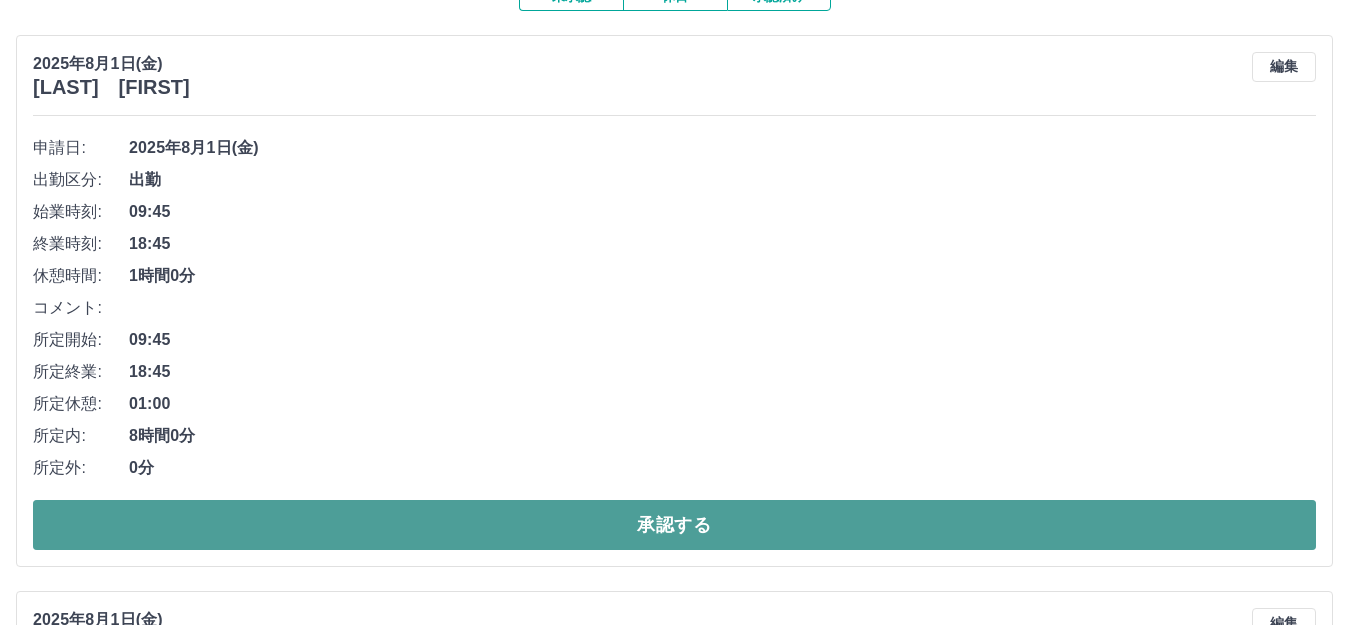 click on "承認する" at bounding box center [674, 525] 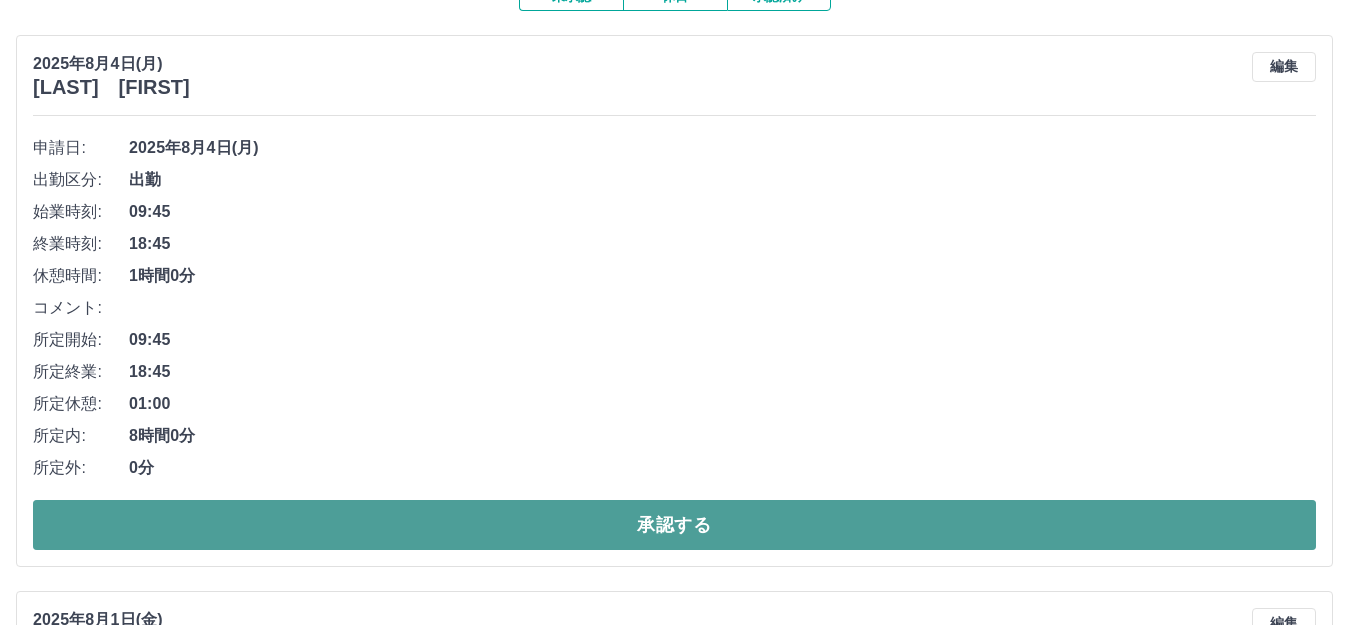 click on "承認する" at bounding box center [674, 525] 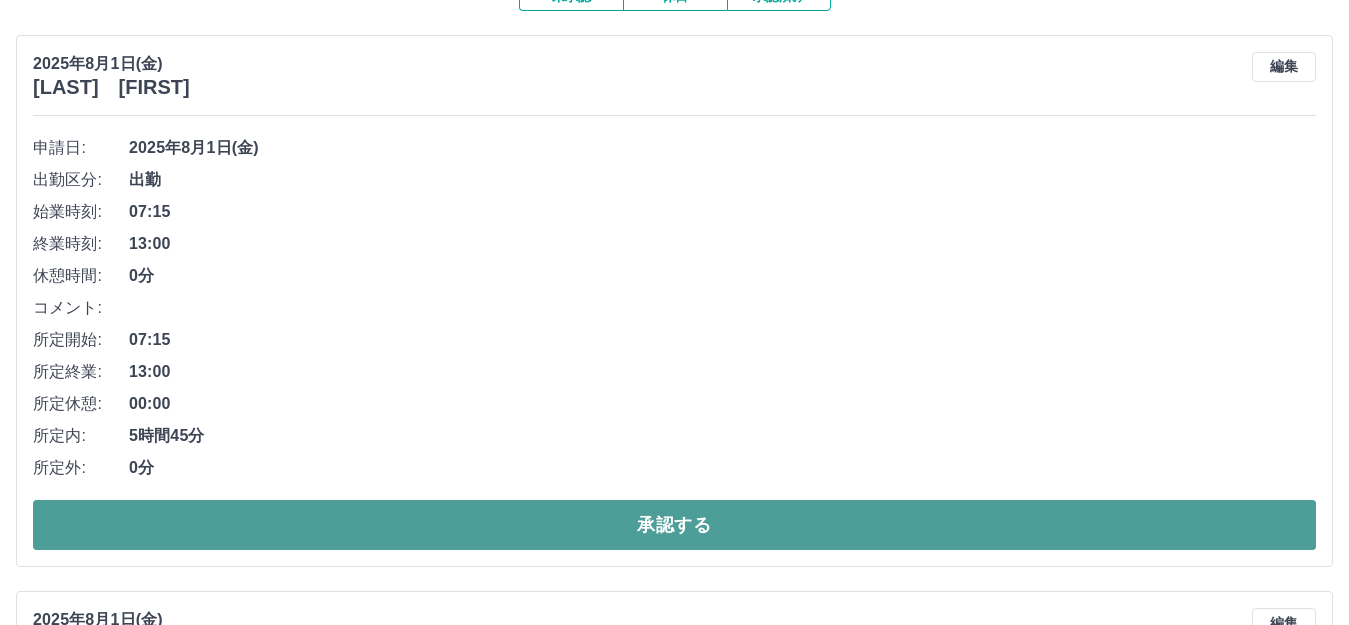 click on "承認する" at bounding box center (674, 525) 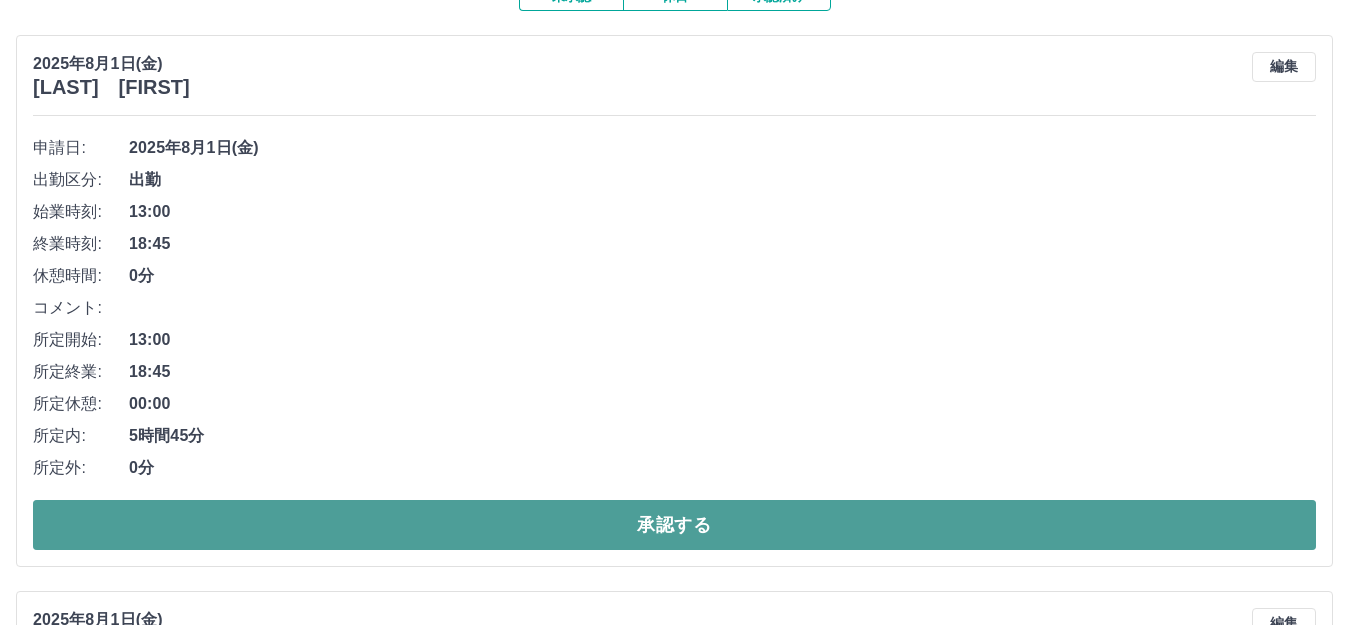 click on "承認する" at bounding box center (674, 525) 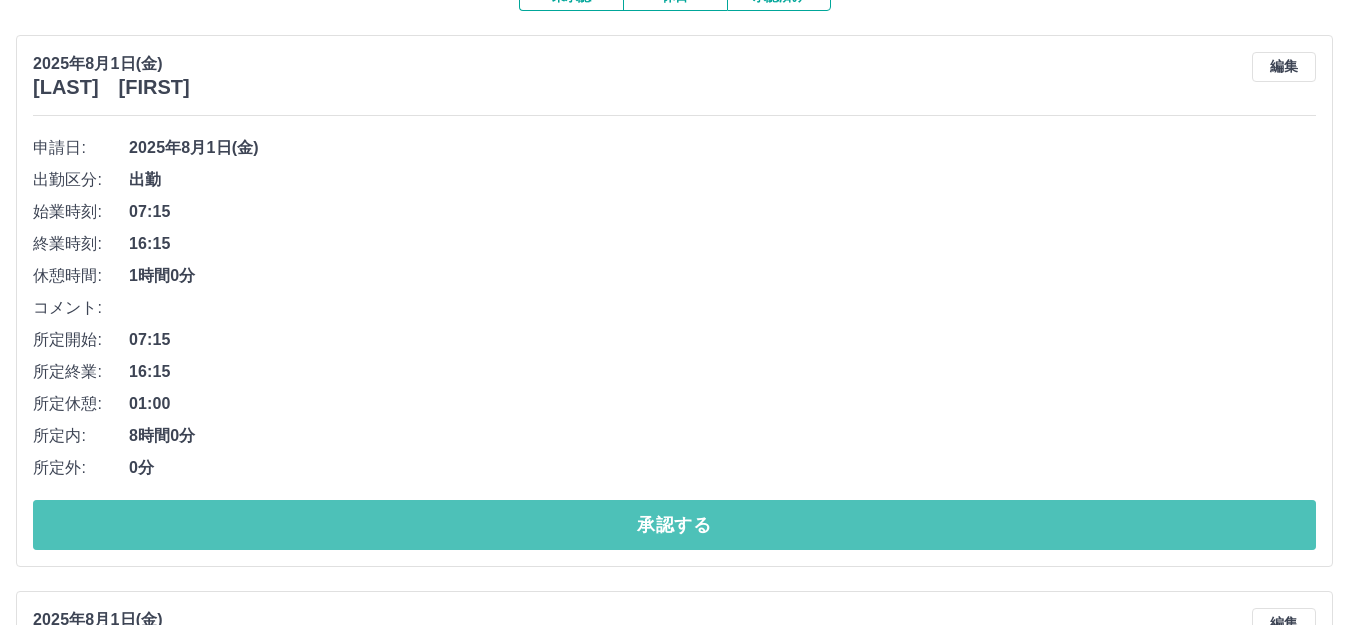 click on "承認する" at bounding box center (674, 525) 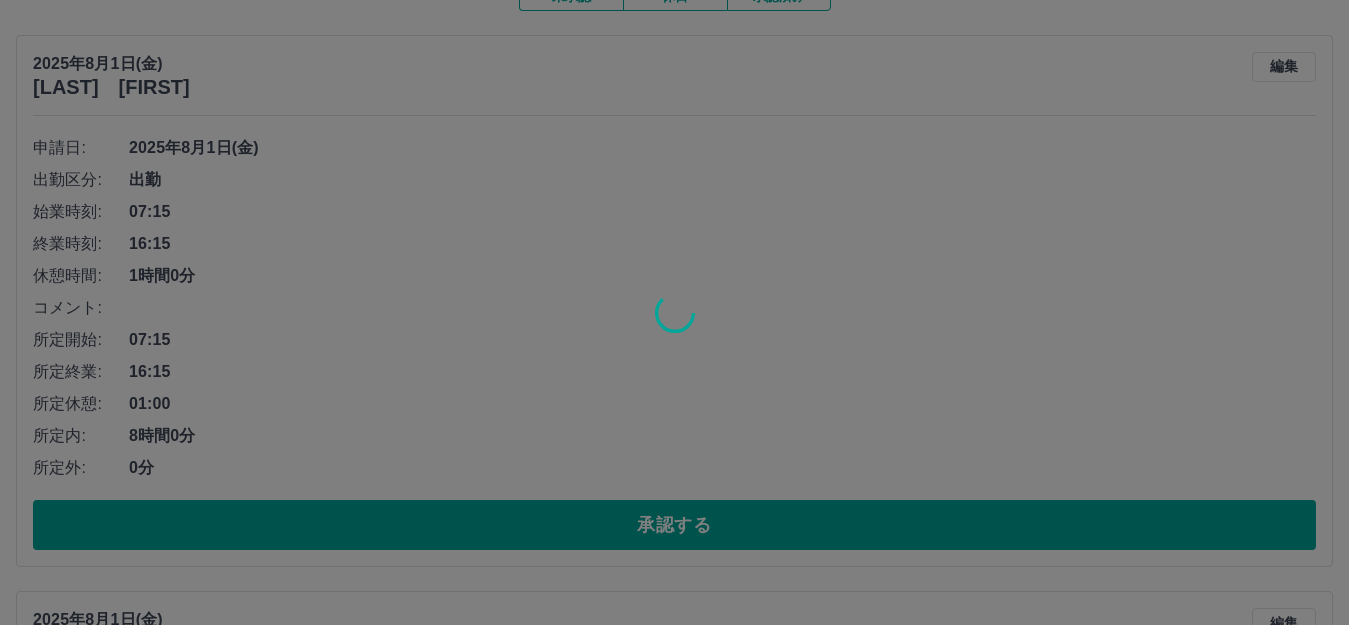 scroll, scrollTop: 169, scrollLeft: 0, axis: vertical 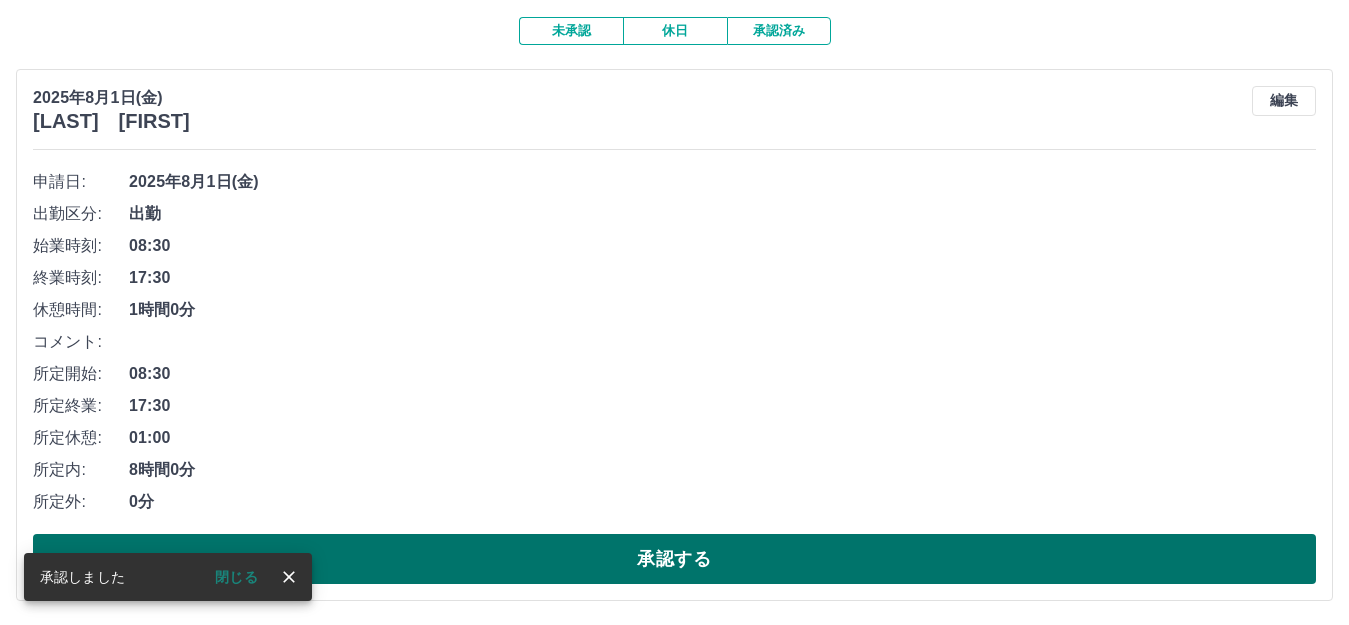 click on "承認する" at bounding box center (674, 559) 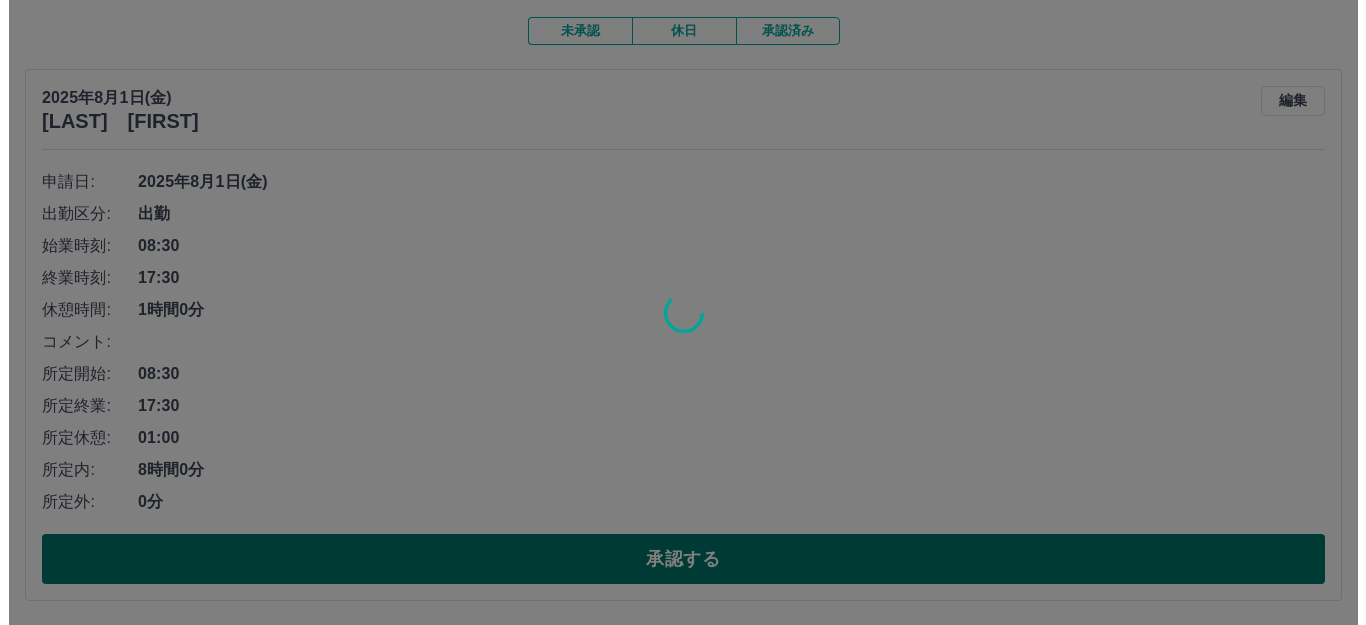 scroll, scrollTop: 0, scrollLeft: 0, axis: both 